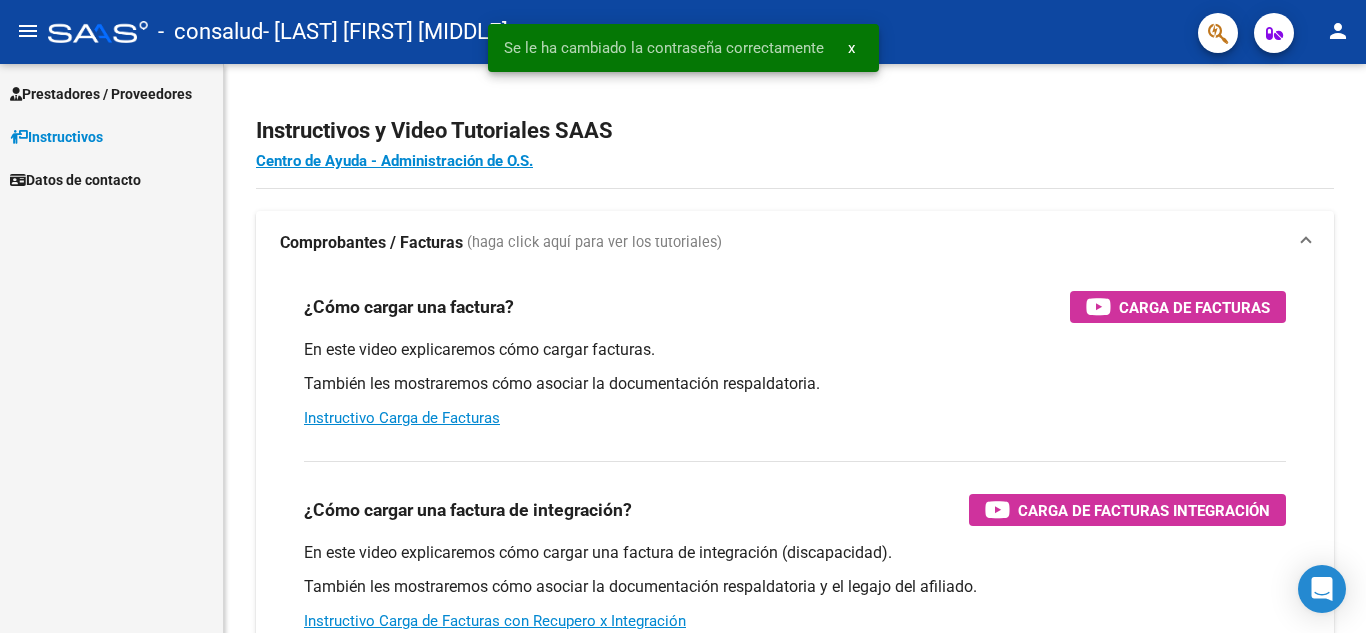scroll, scrollTop: 0, scrollLeft: 0, axis: both 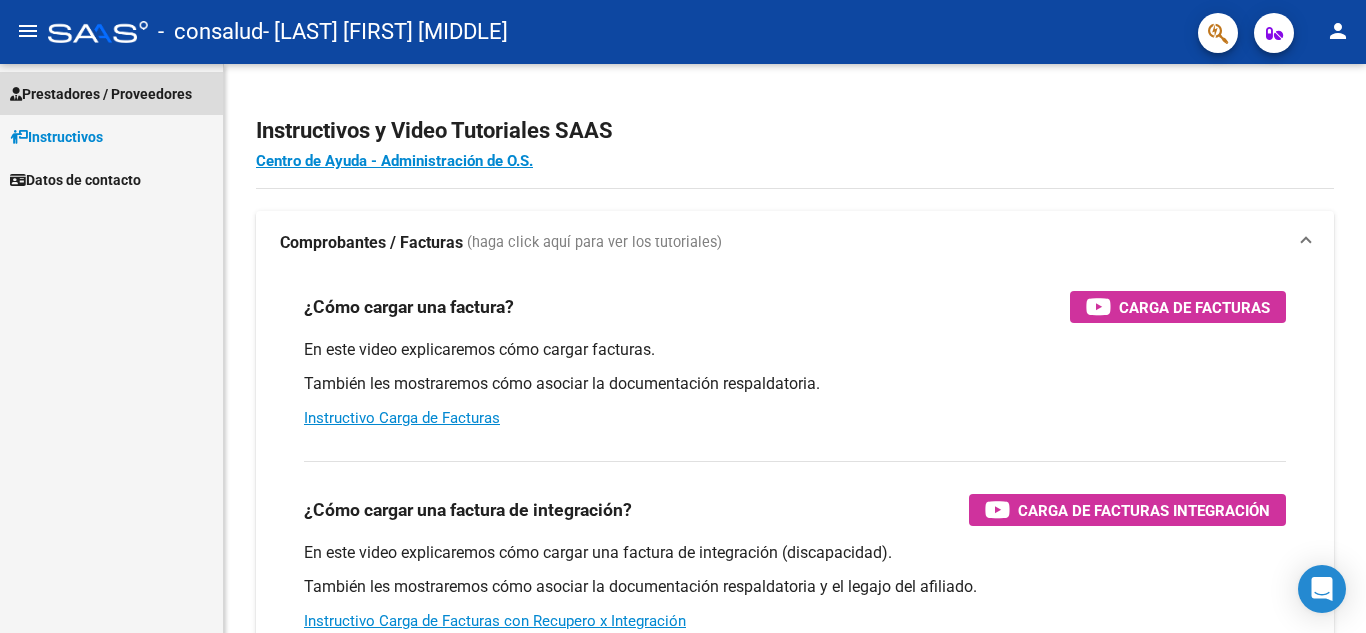 click on "Prestadores / Proveedores" at bounding box center (101, 94) 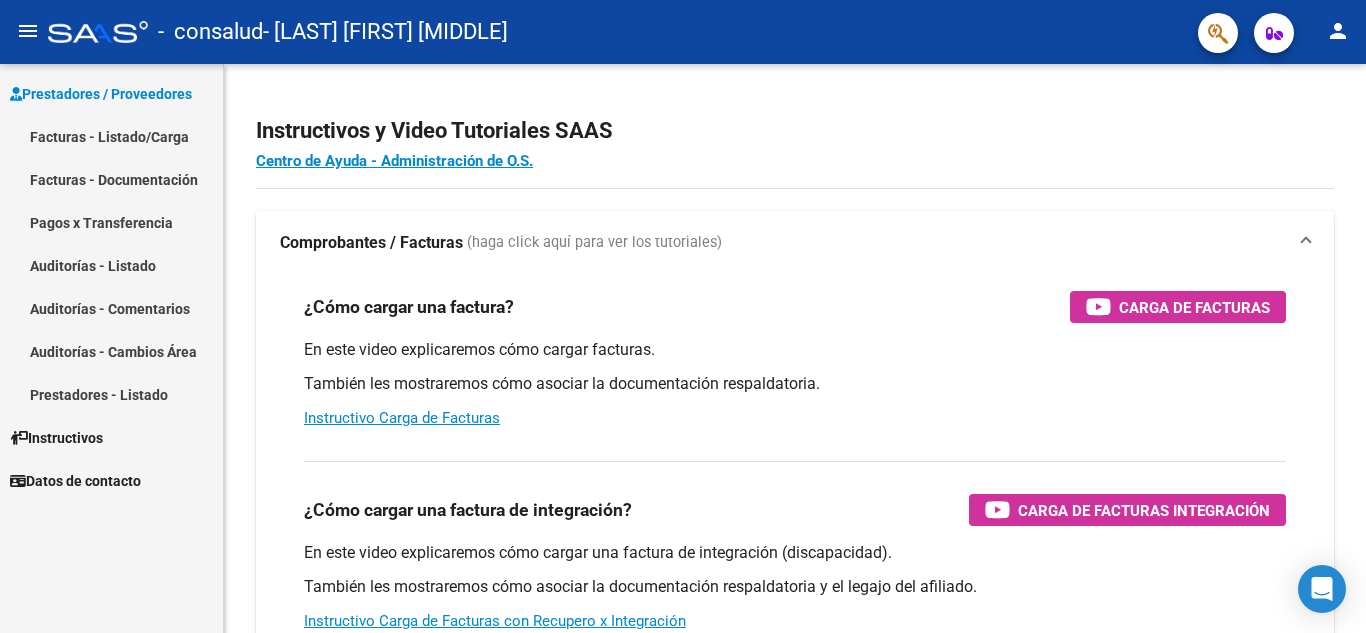 click on "Facturas - Listado/Carga" at bounding box center (111, 136) 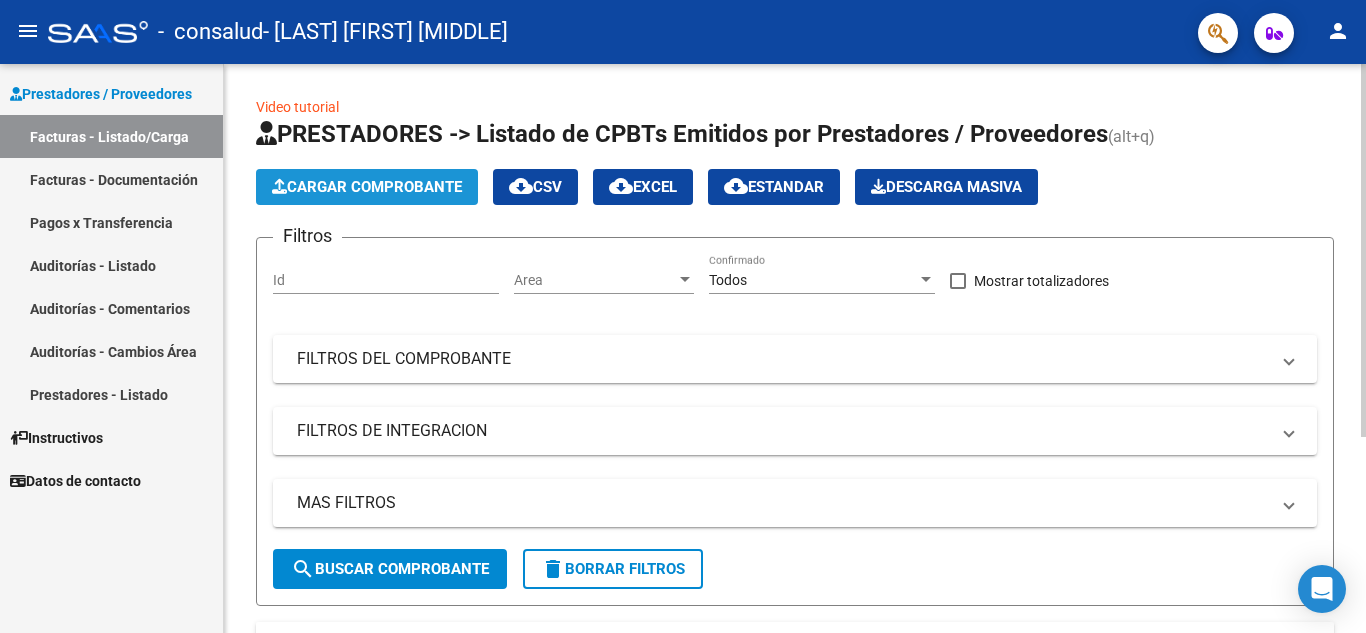 click on "Cargar Comprobante" 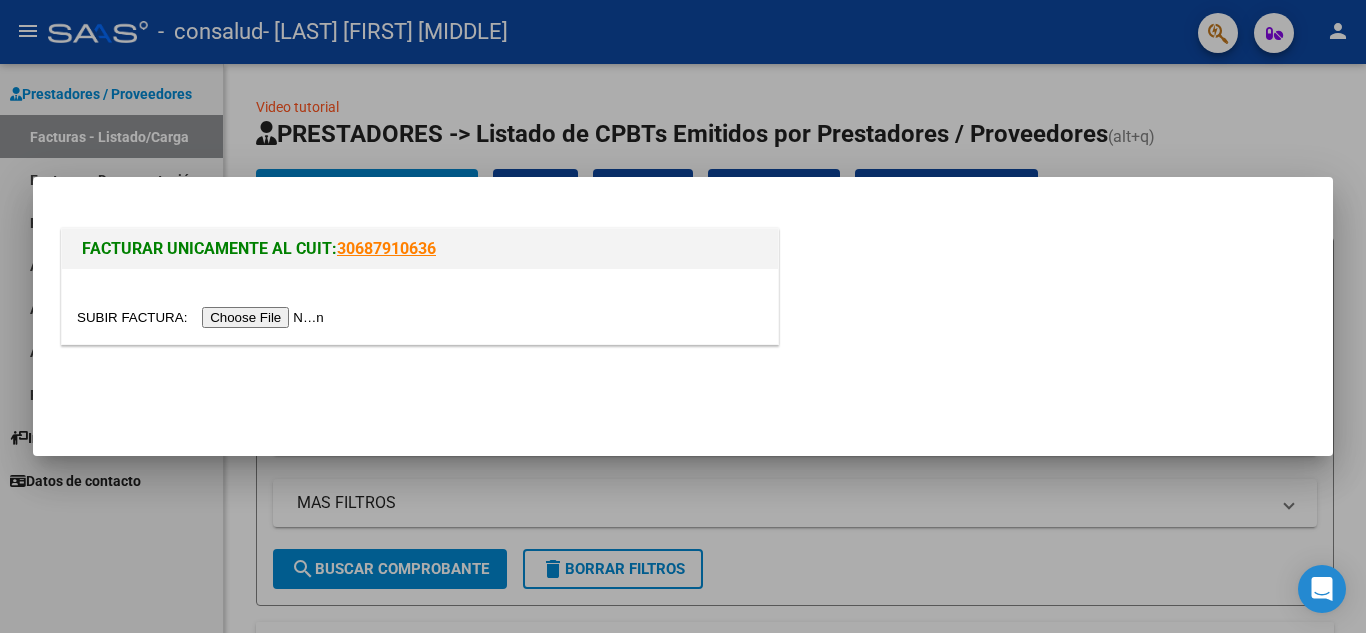 click at bounding box center [203, 317] 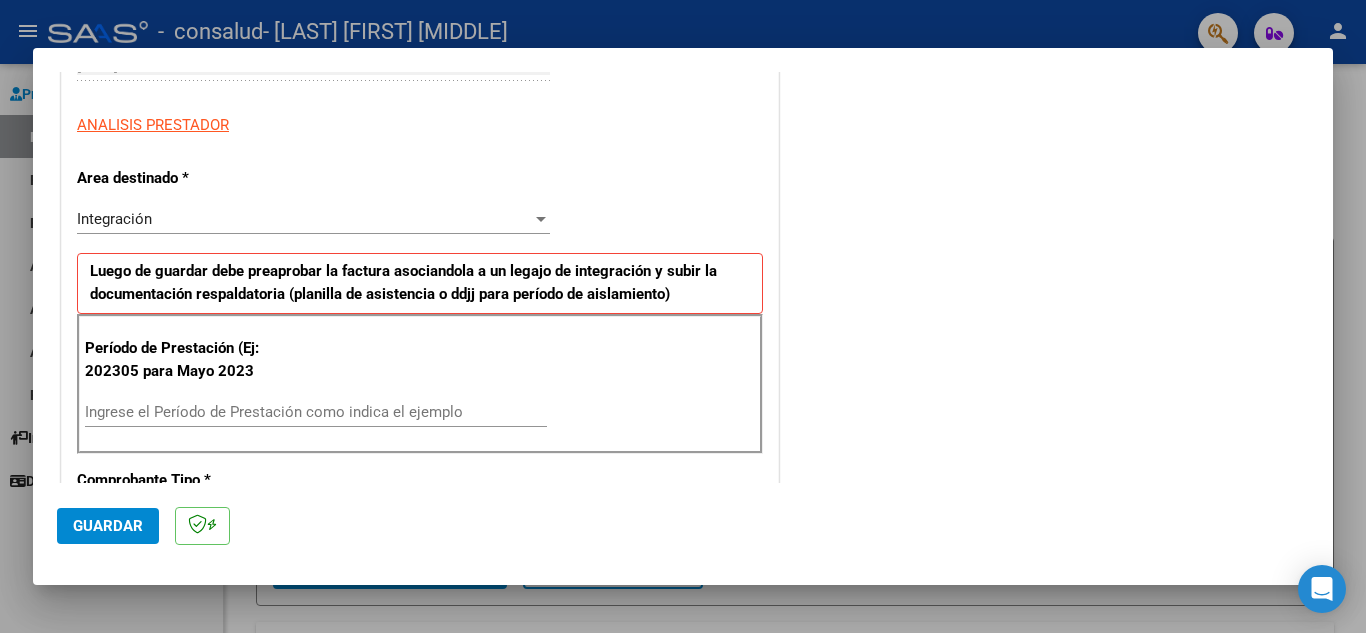 scroll, scrollTop: 341, scrollLeft: 0, axis: vertical 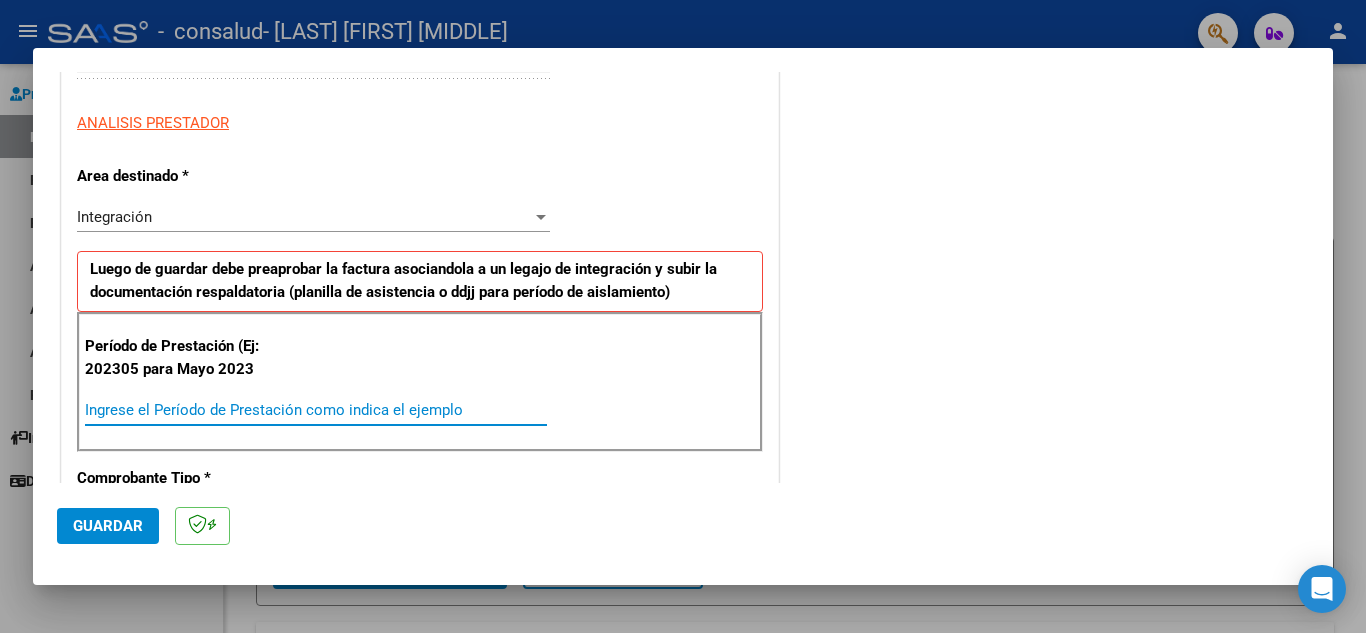 click on "Ingrese el Período de Prestación como indica el ejemplo" at bounding box center [316, 410] 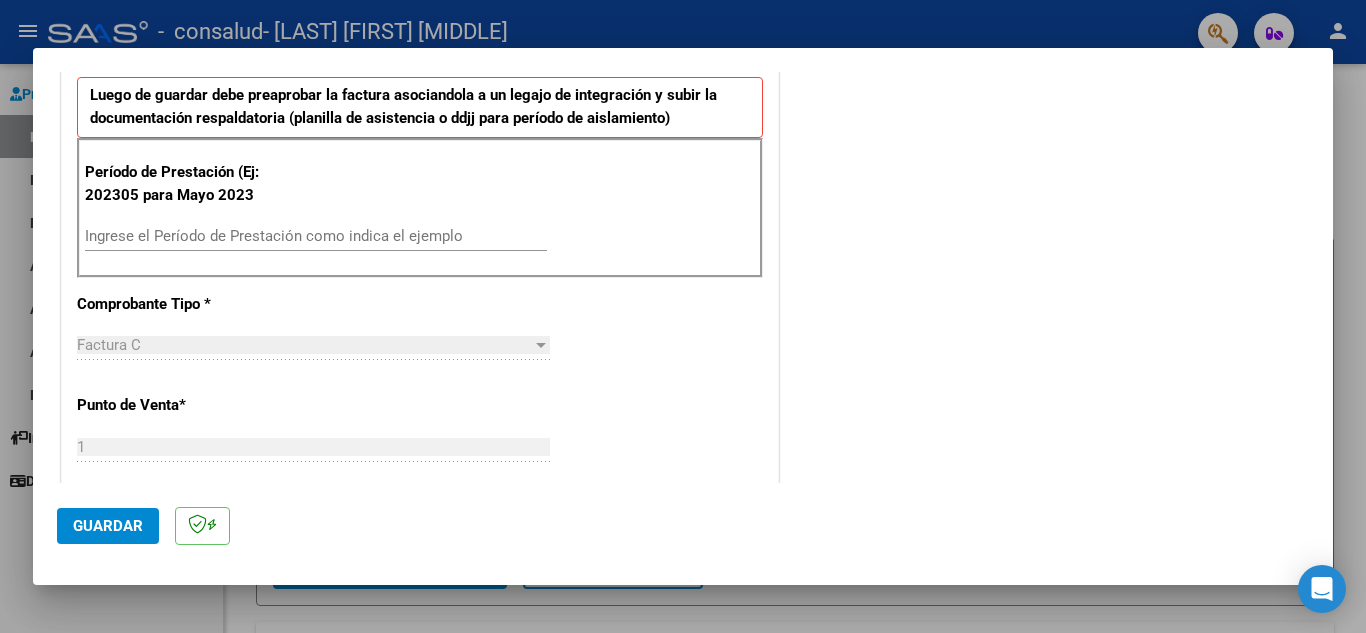 scroll, scrollTop: 426, scrollLeft: 0, axis: vertical 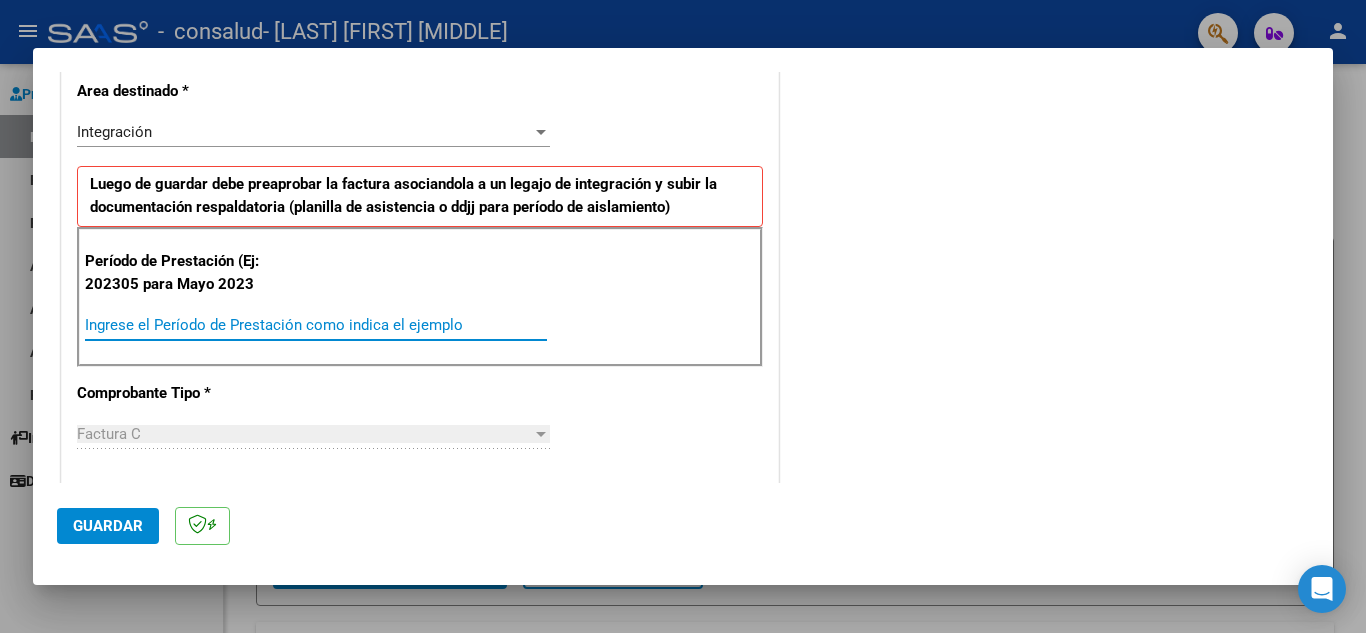 click on "Ingrese el Período de Prestación como indica el ejemplo" at bounding box center [316, 325] 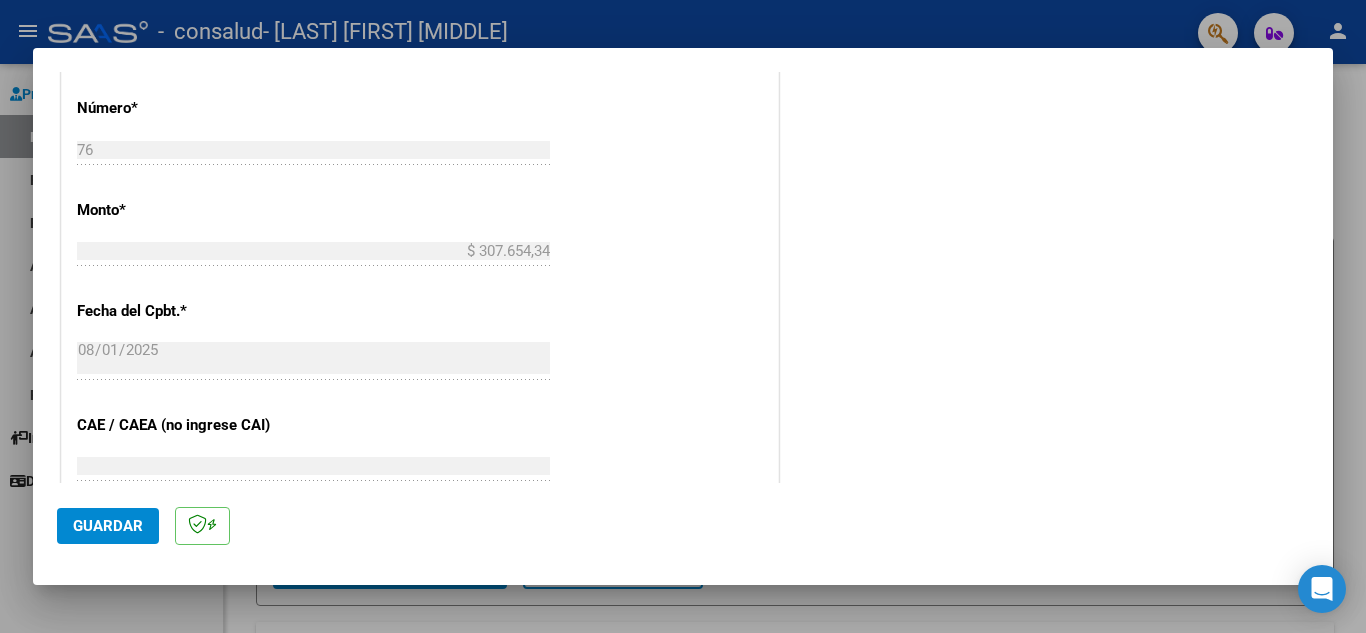 scroll, scrollTop: 914, scrollLeft: 0, axis: vertical 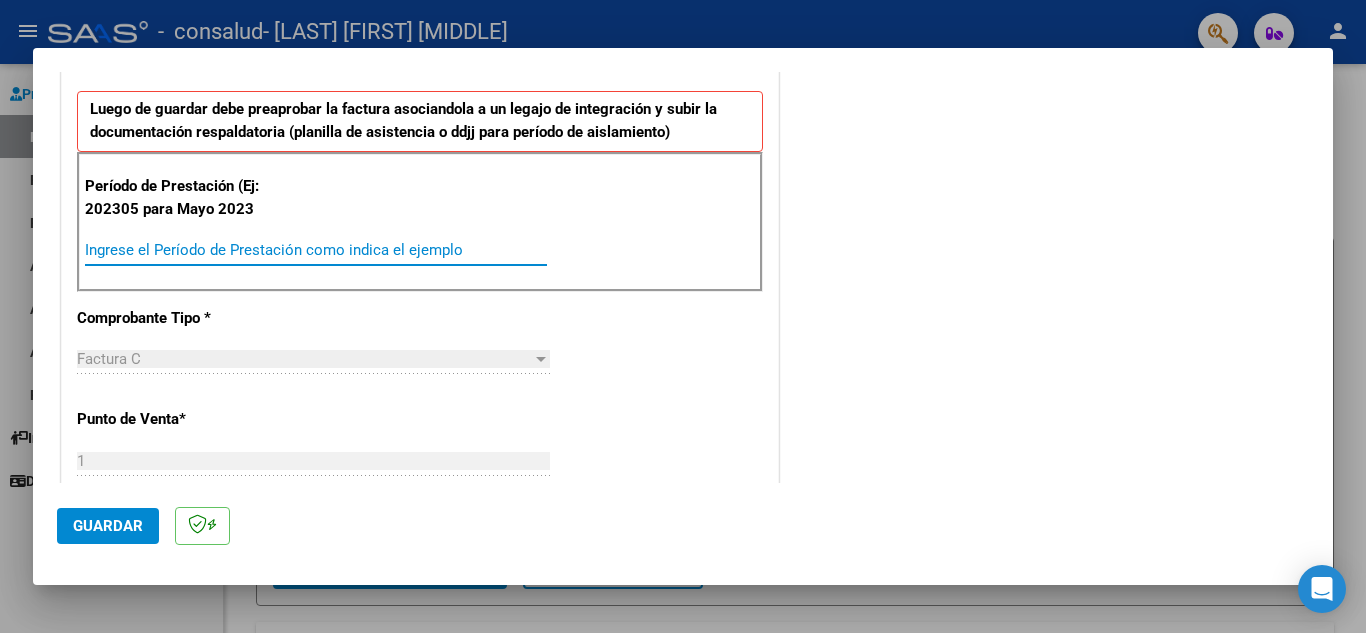 type on "5" 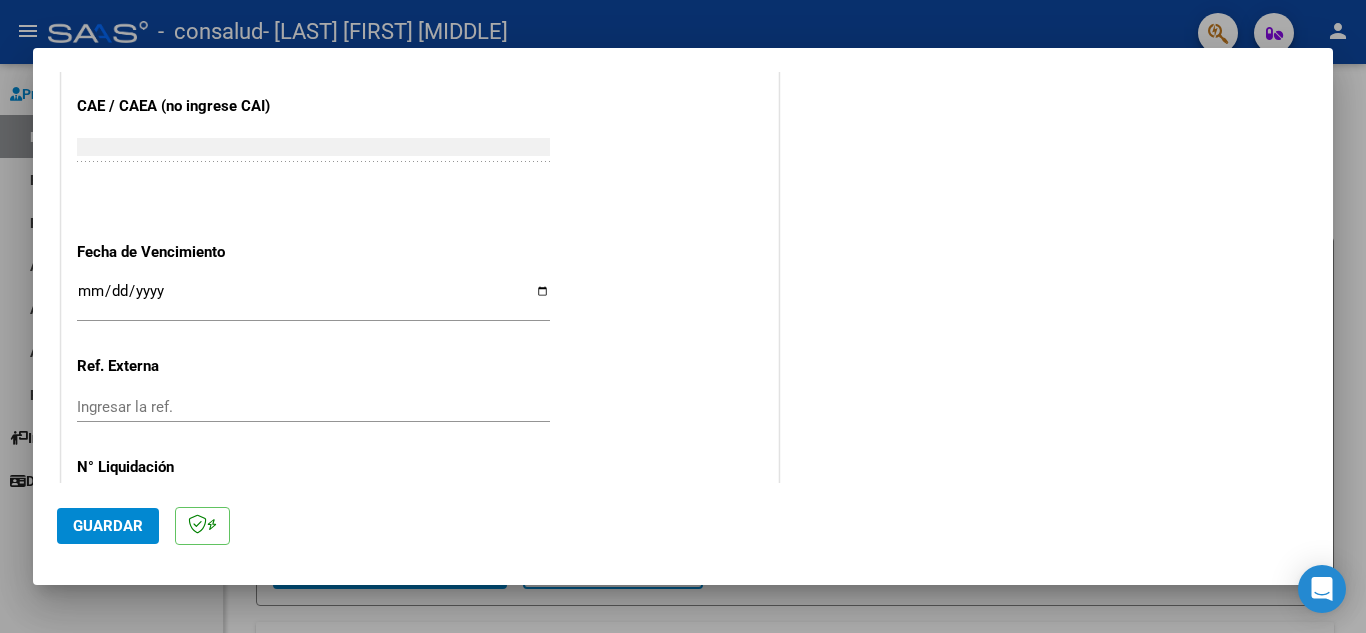 scroll, scrollTop: 1241, scrollLeft: 0, axis: vertical 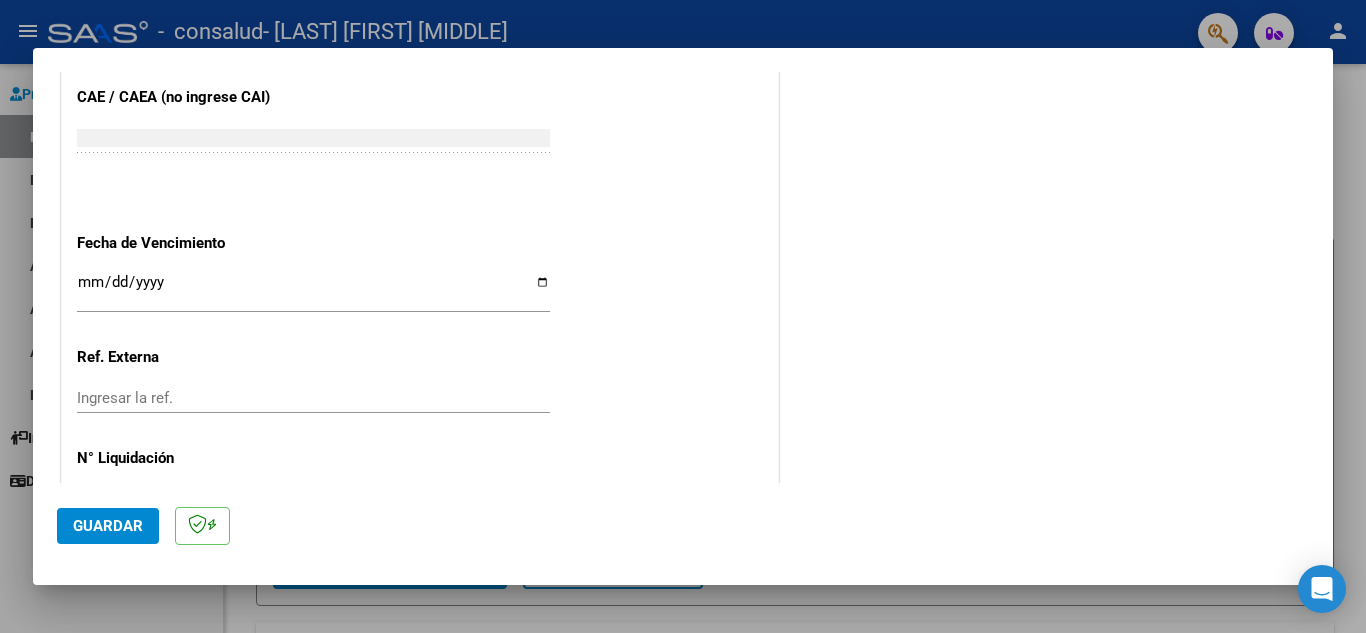 type on "202507" 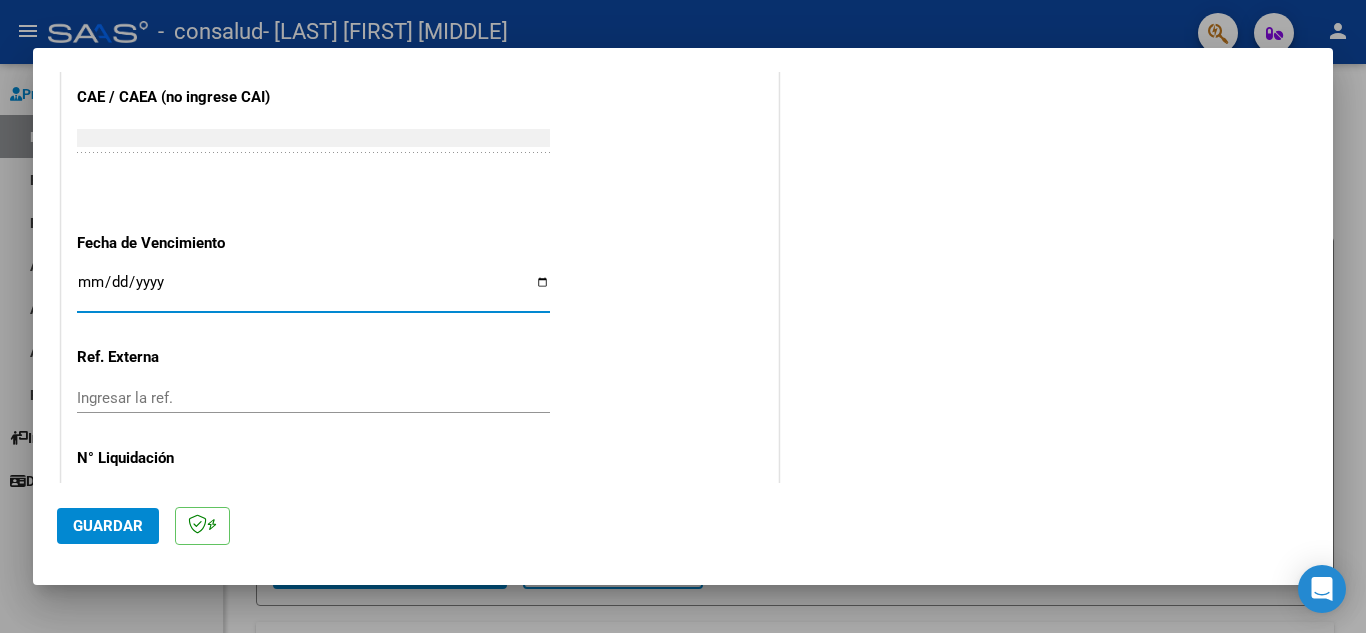 click on "Ingresar la fecha" at bounding box center (313, 290) 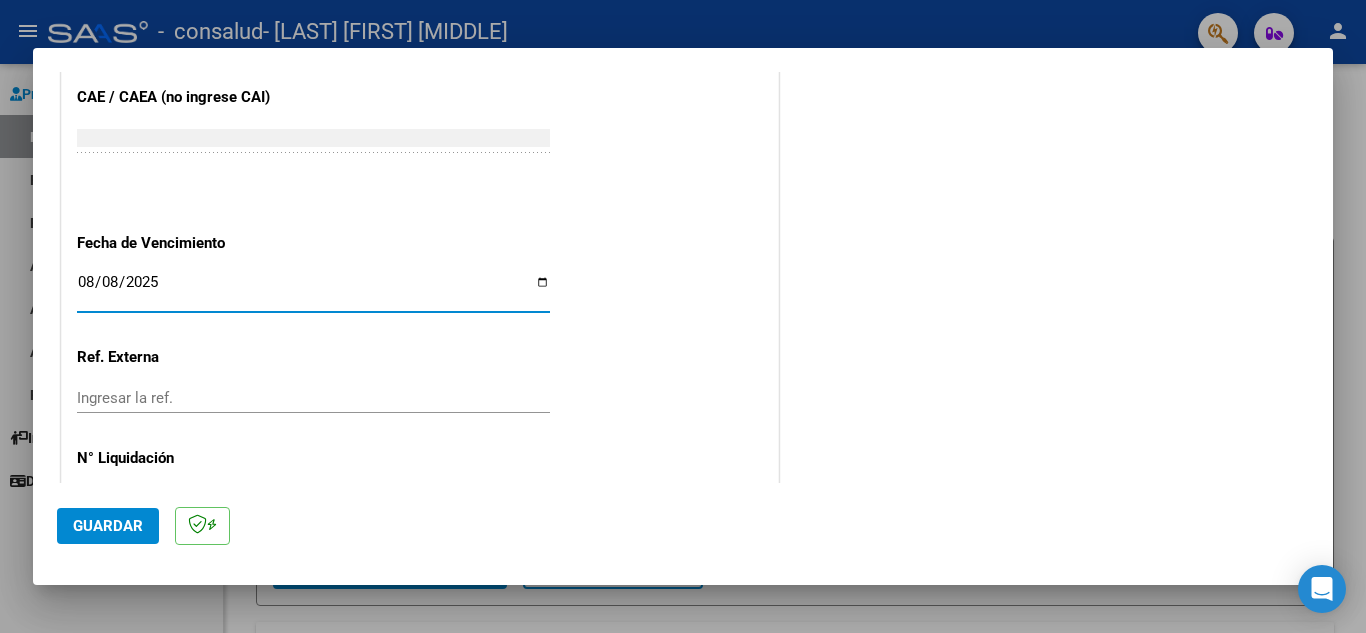 type on "2025-08-08" 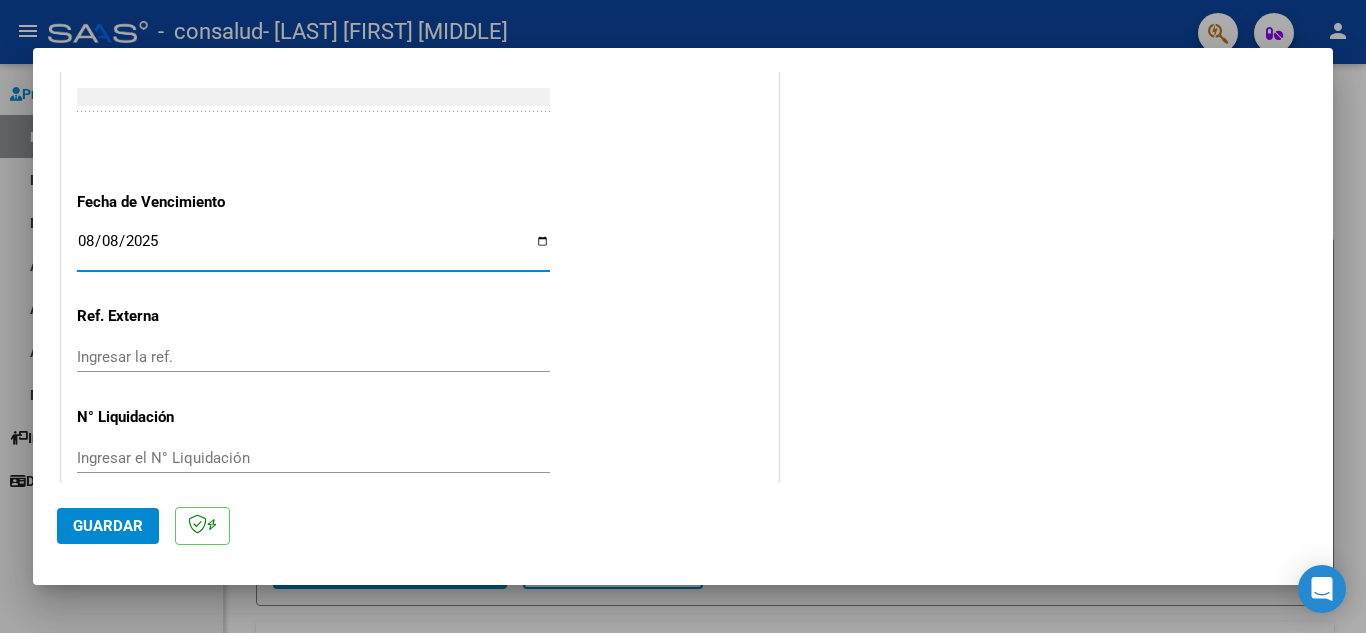 scroll, scrollTop: 1311, scrollLeft: 0, axis: vertical 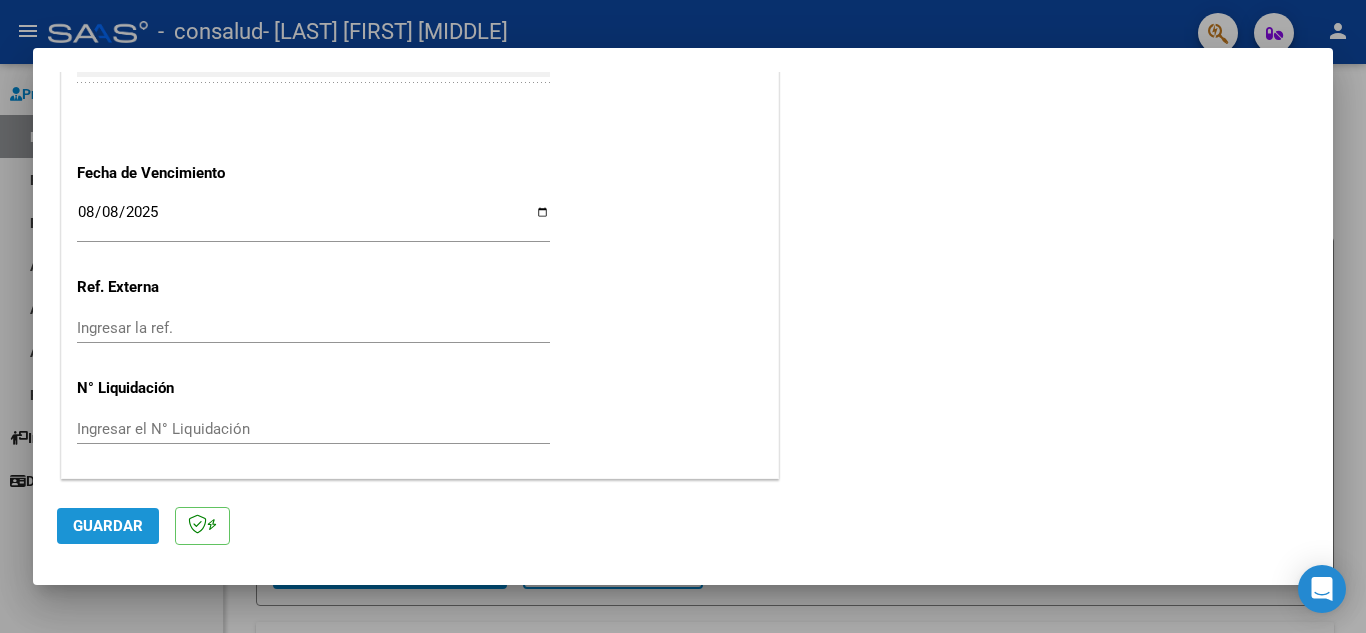 click on "Guardar" 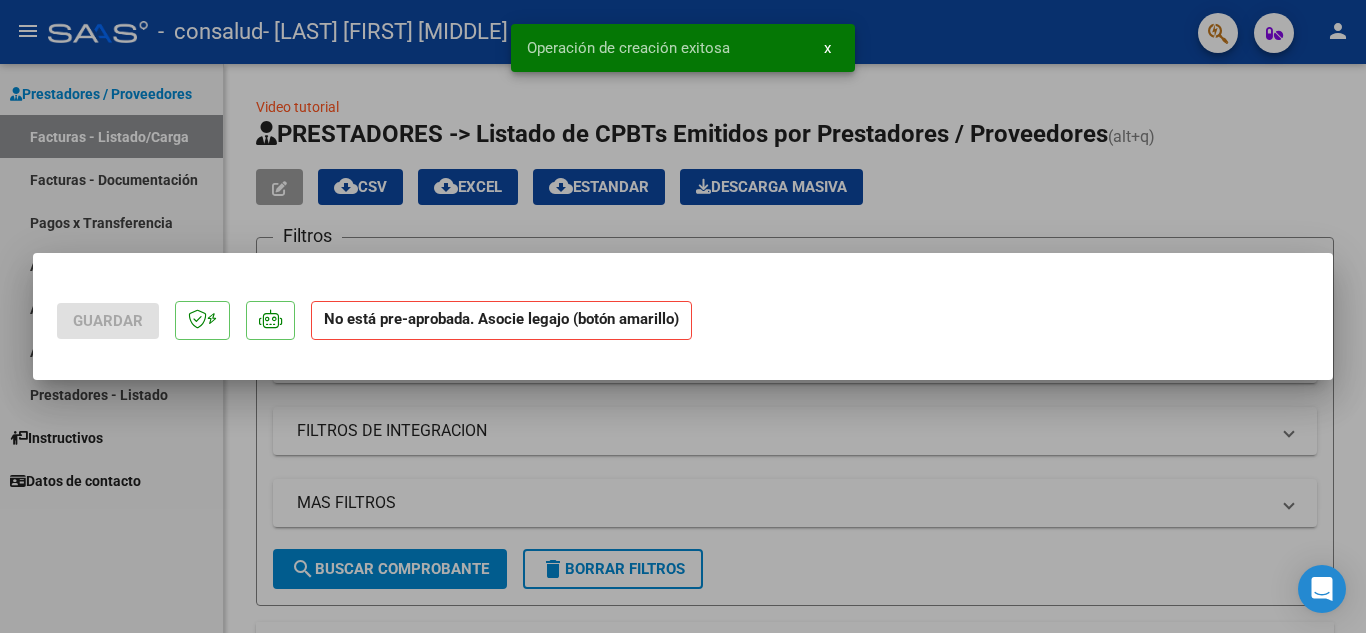 scroll, scrollTop: 0, scrollLeft: 0, axis: both 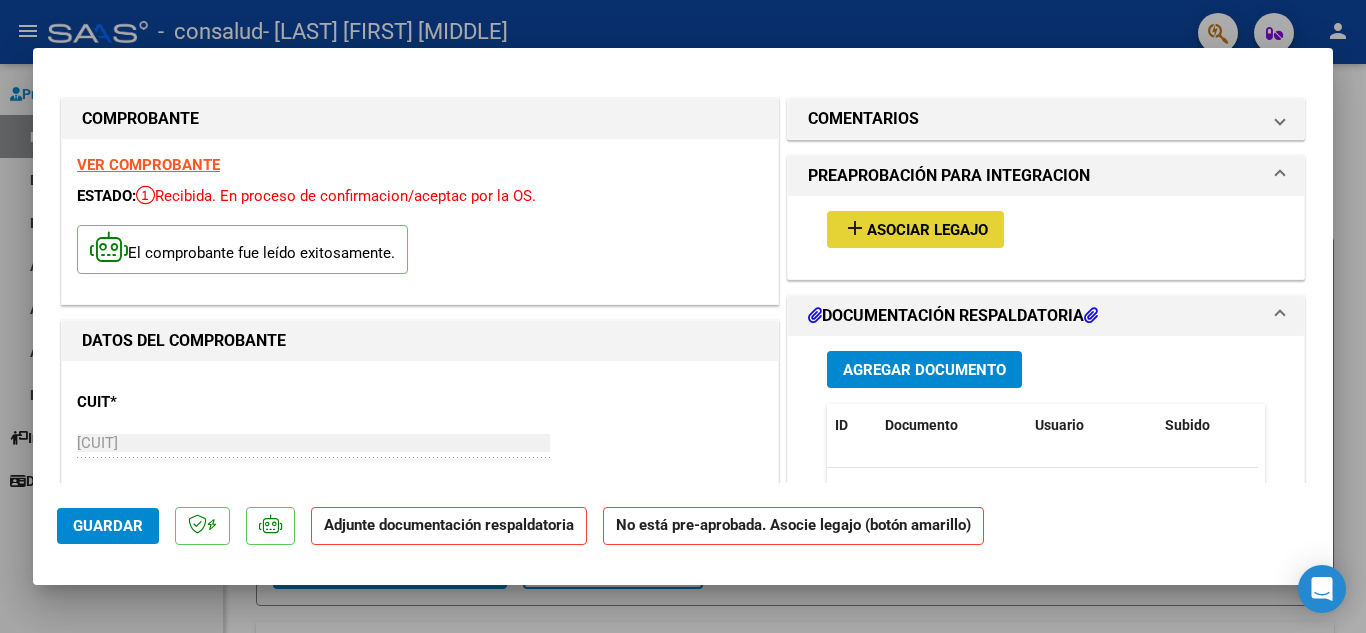 click on "Asociar Legajo" at bounding box center [927, 230] 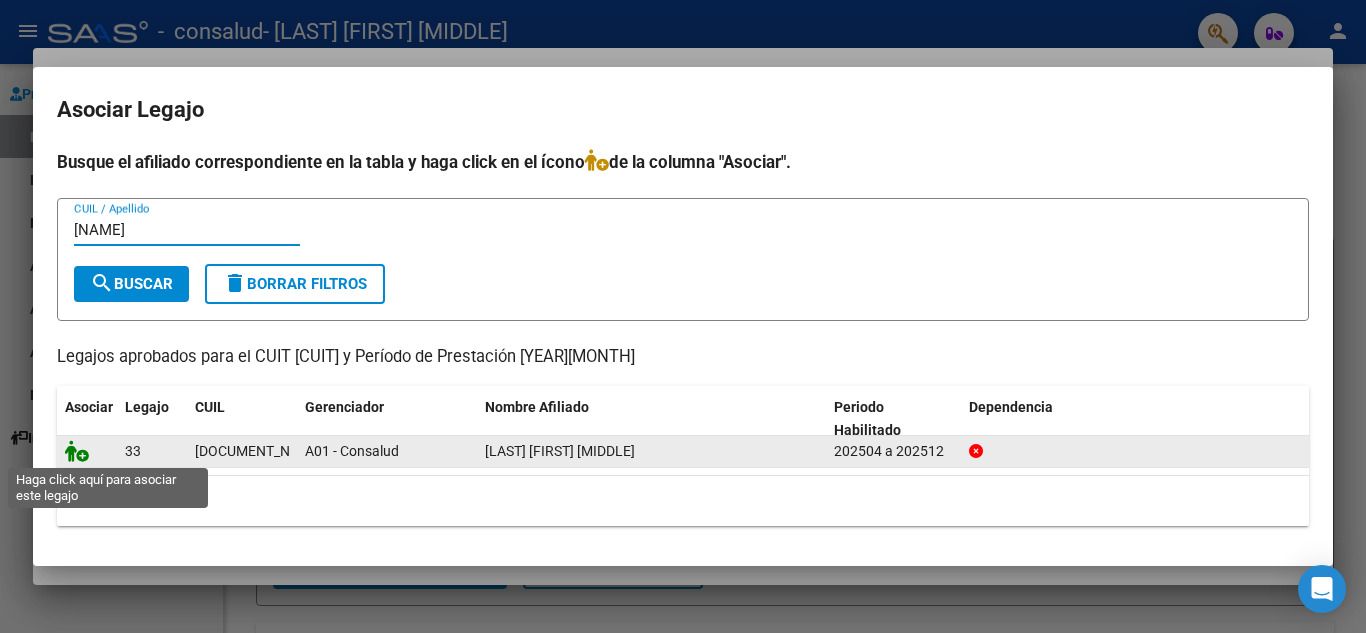 type on "[NAME]" 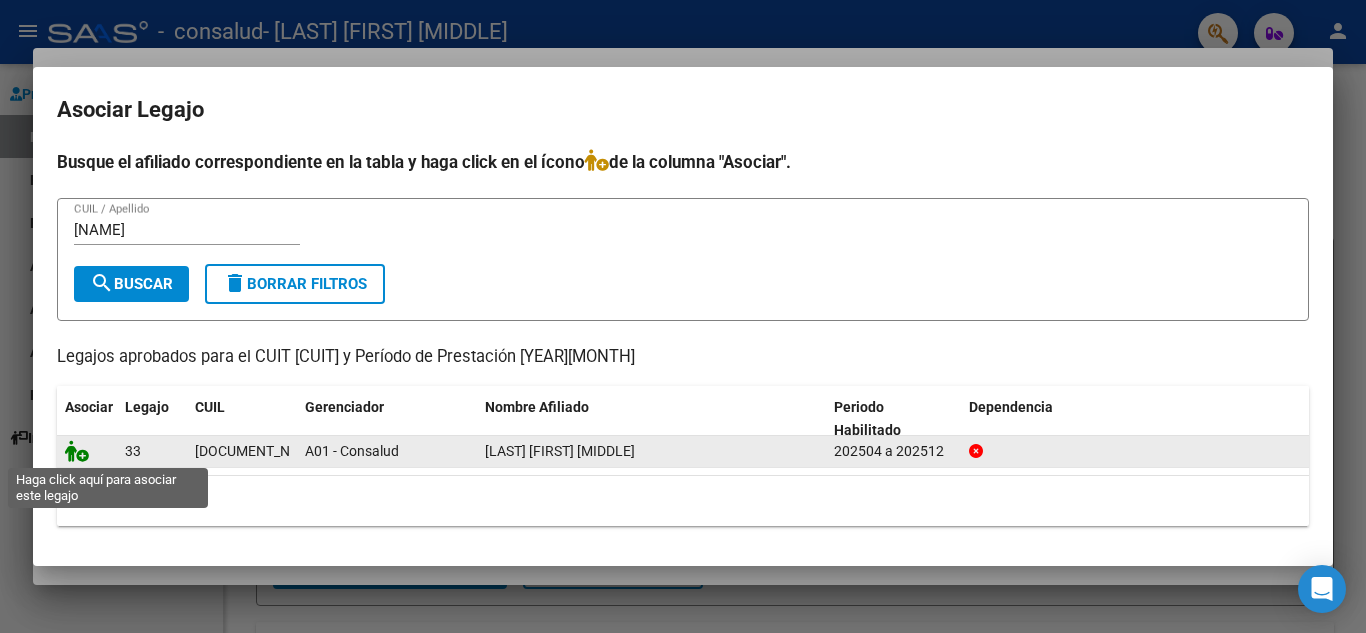 click 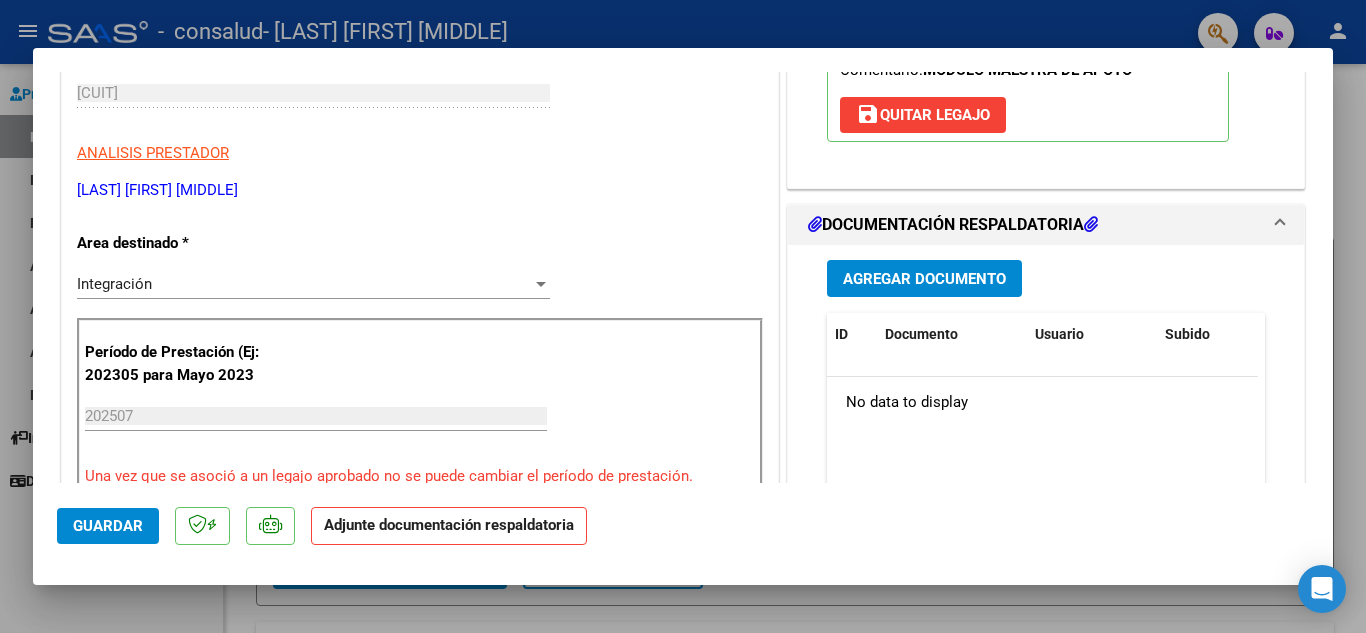 scroll, scrollTop: 352, scrollLeft: 0, axis: vertical 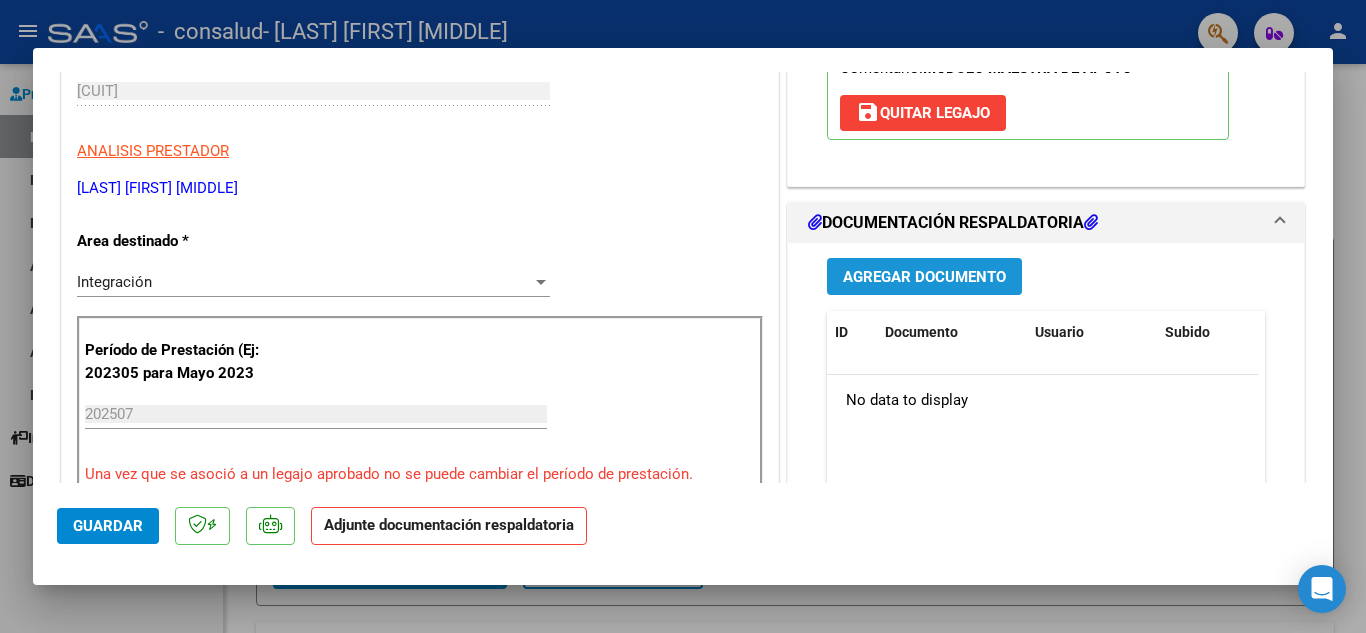 click on "Agregar Documento" at bounding box center (924, 277) 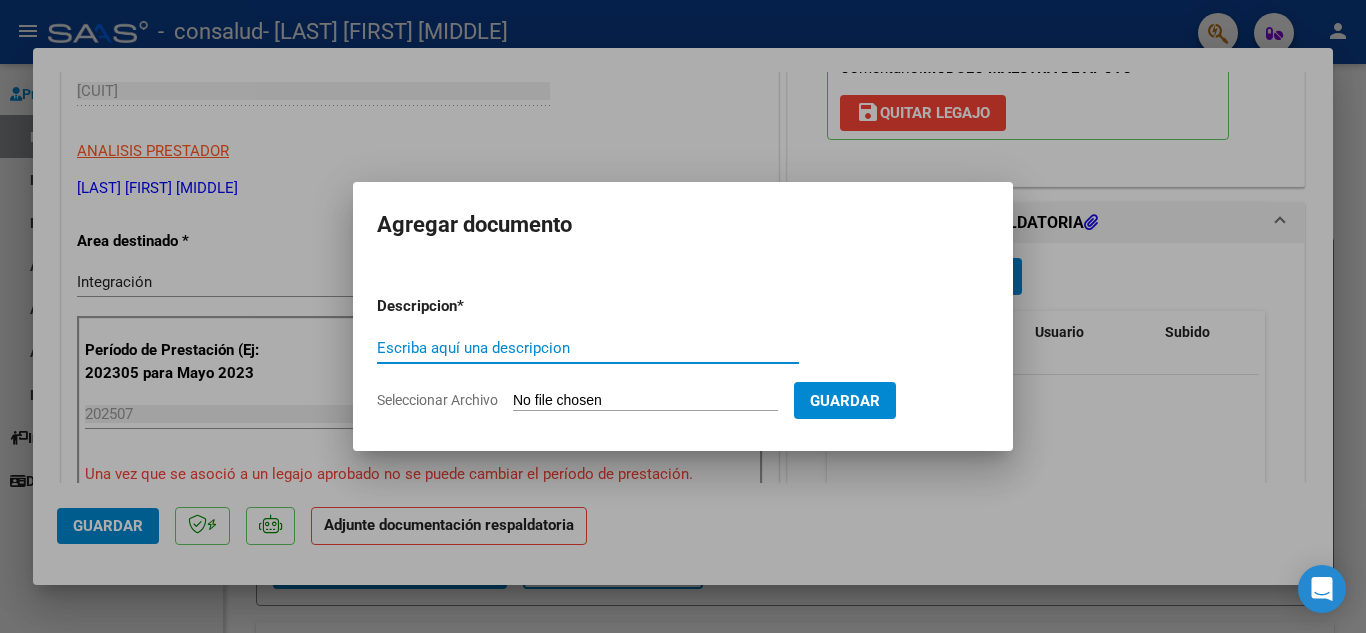 click on "Escriba aquí una descripcion" at bounding box center [588, 348] 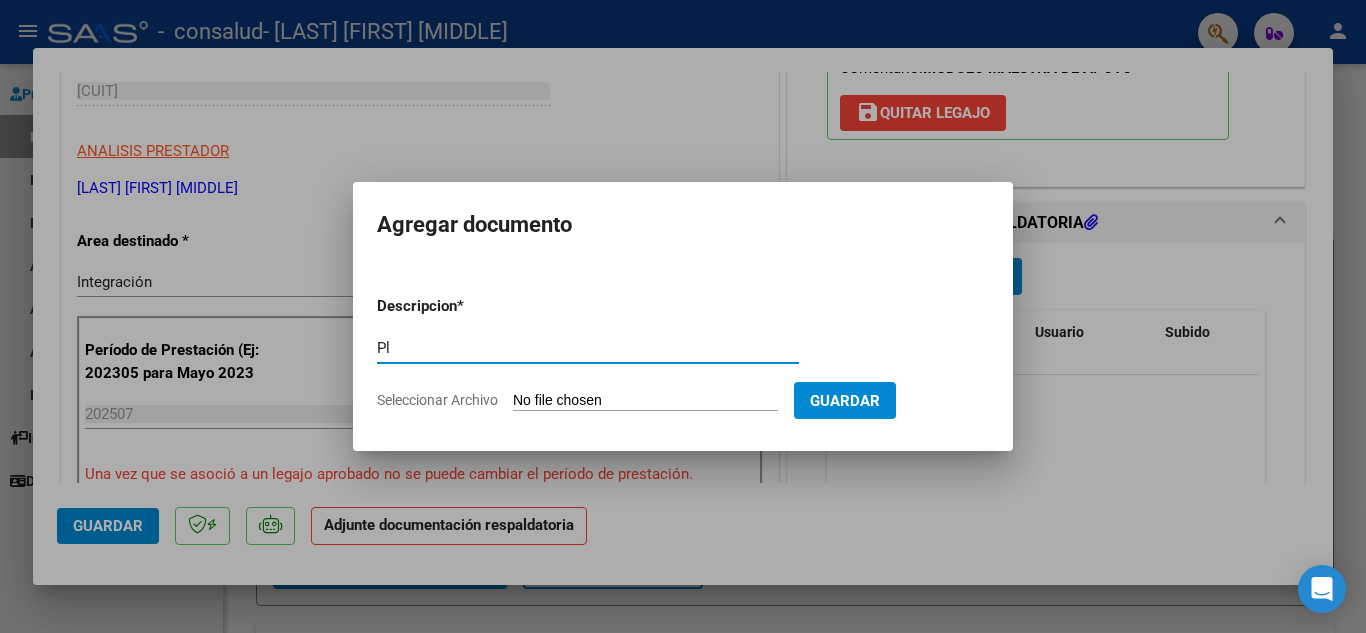 type on "P" 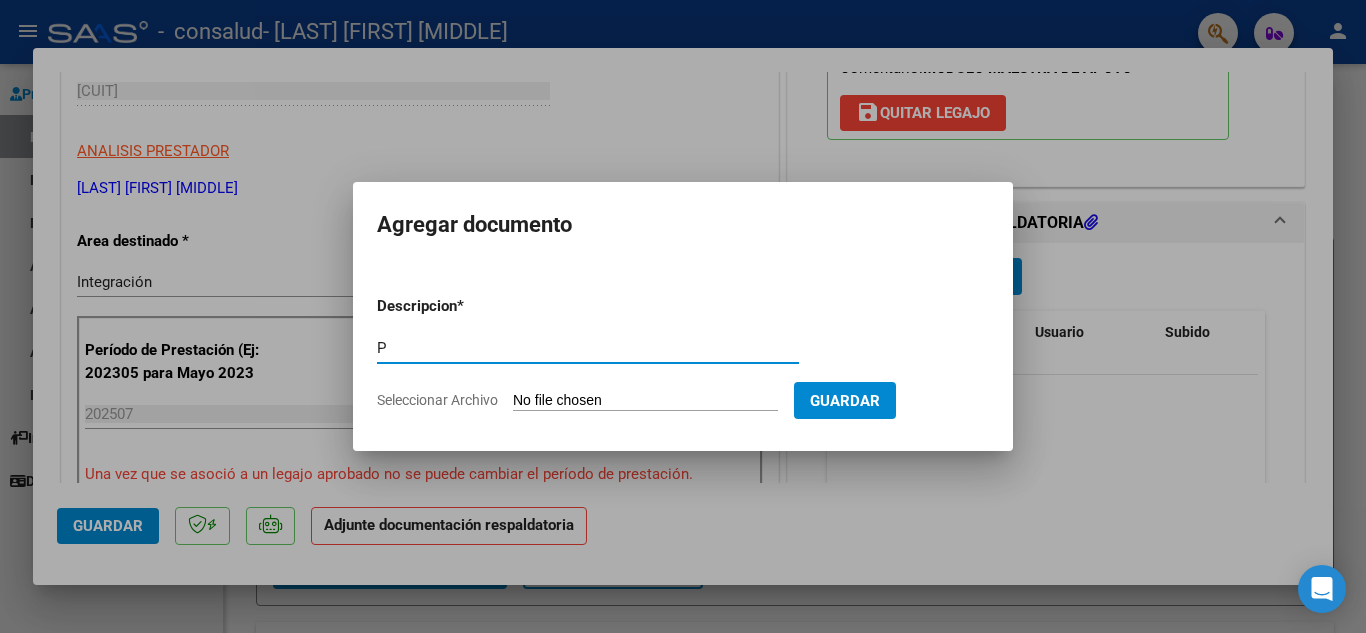type 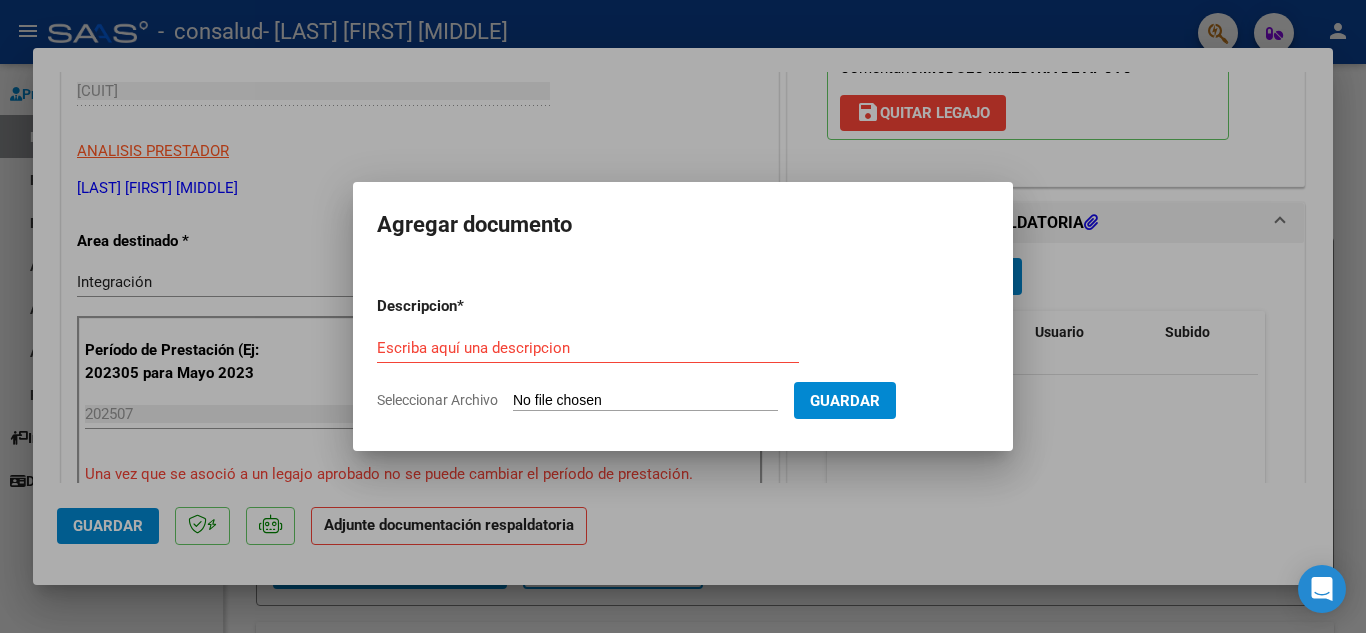 click at bounding box center [683, 316] 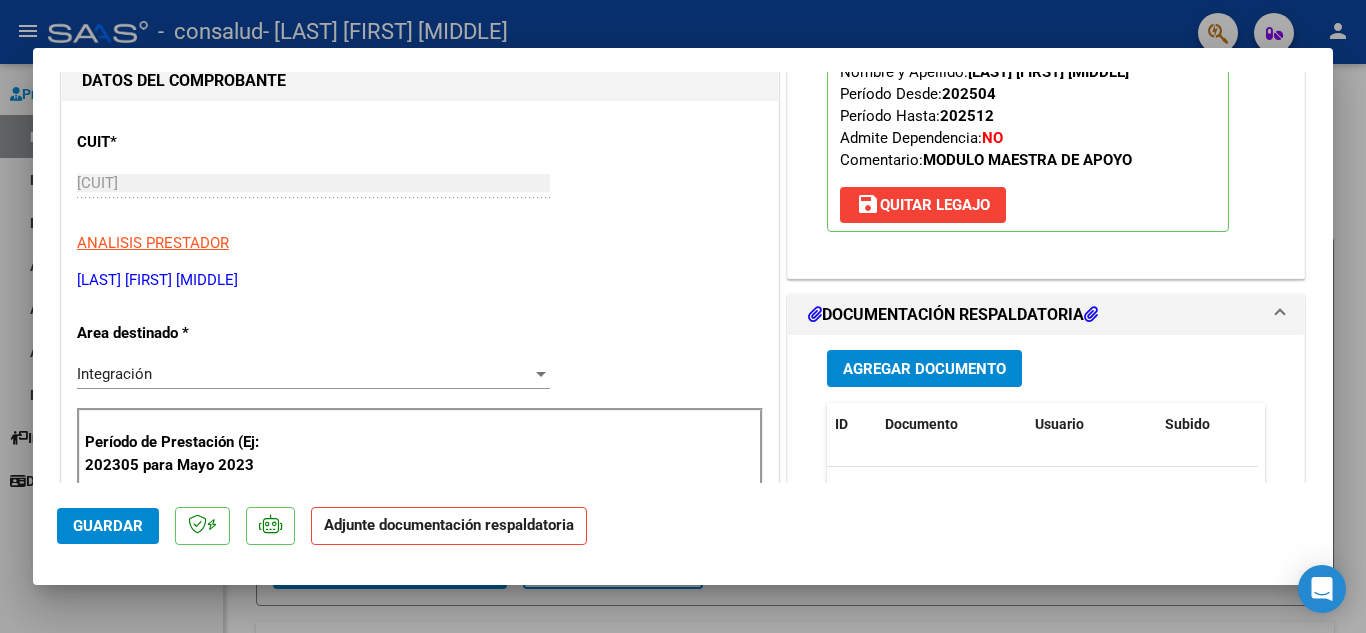 scroll, scrollTop: 461, scrollLeft: 0, axis: vertical 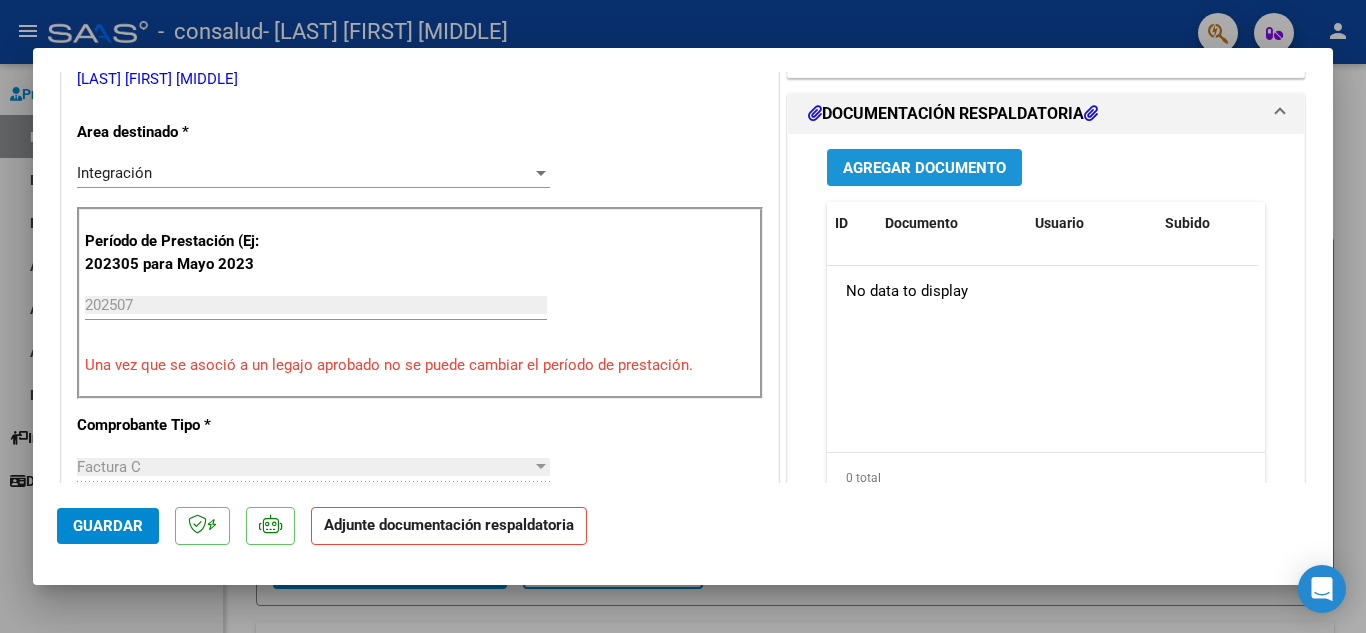 click on "Agregar Documento" at bounding box center [924, 168] 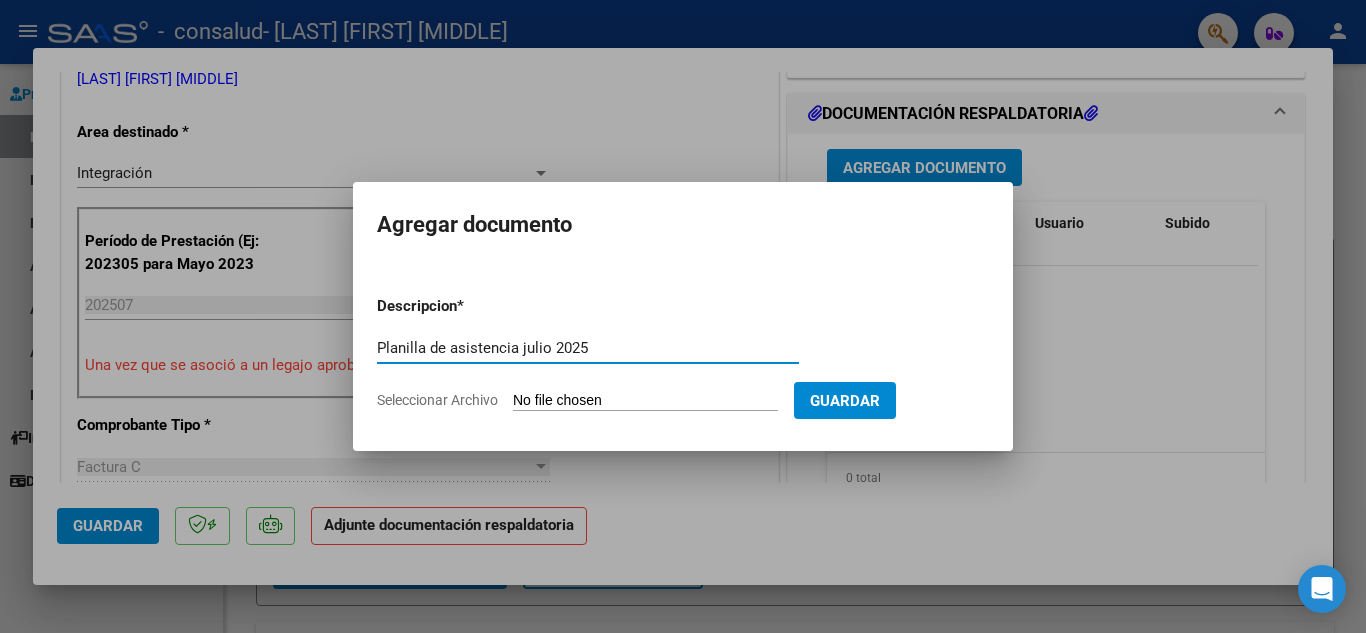 type on "Planilla de asistencia julio 2025" 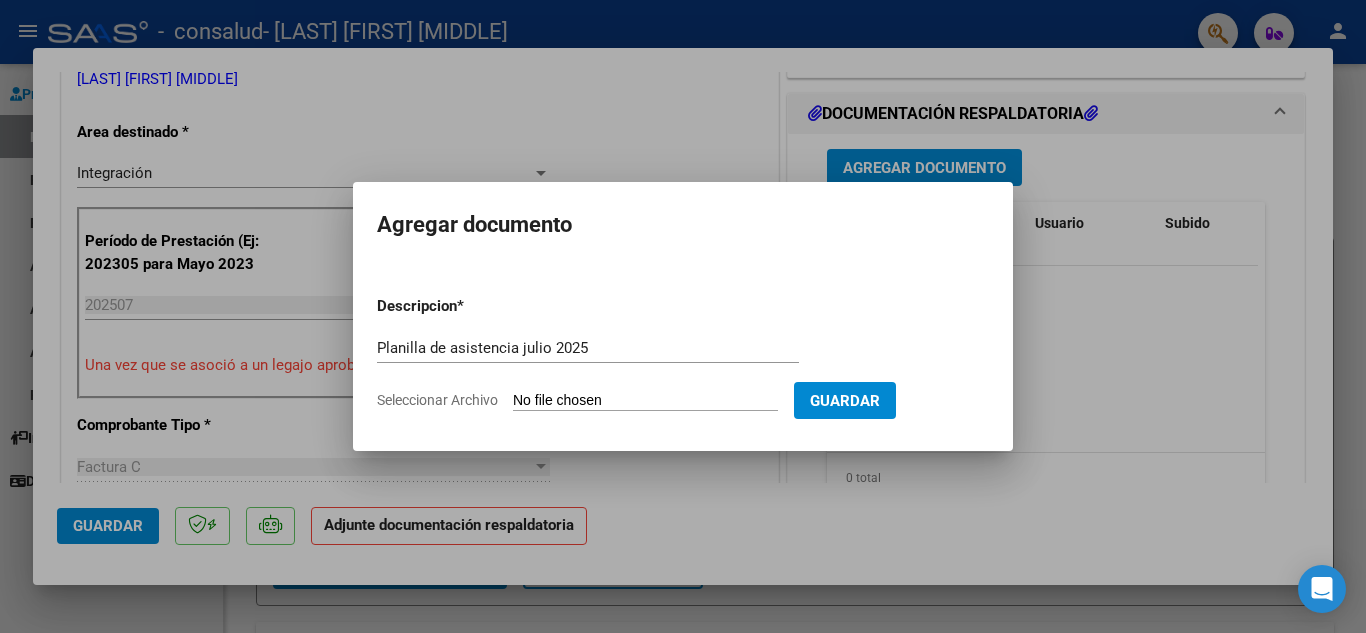 click on "Planilla de asistencia [MONTH] [YEAR] Escriba aquí una descripcion" at bounding box center (588, 357) 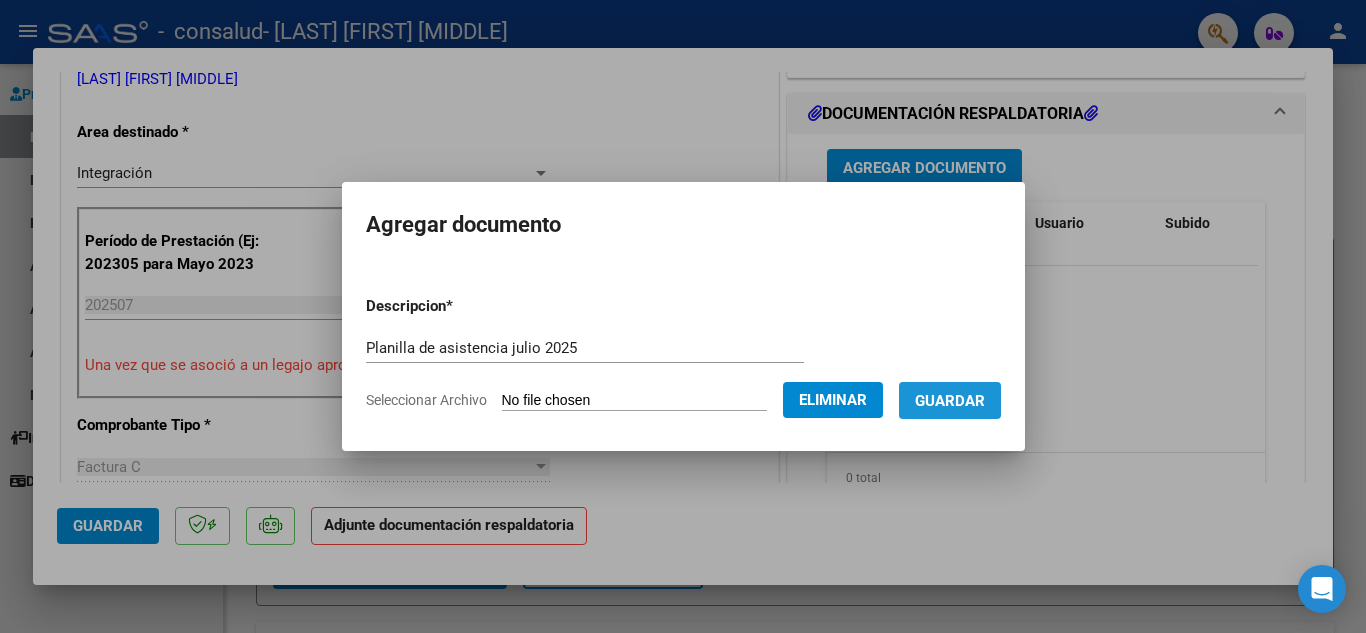 click on "Guardar" at bounding box center (950, 401) 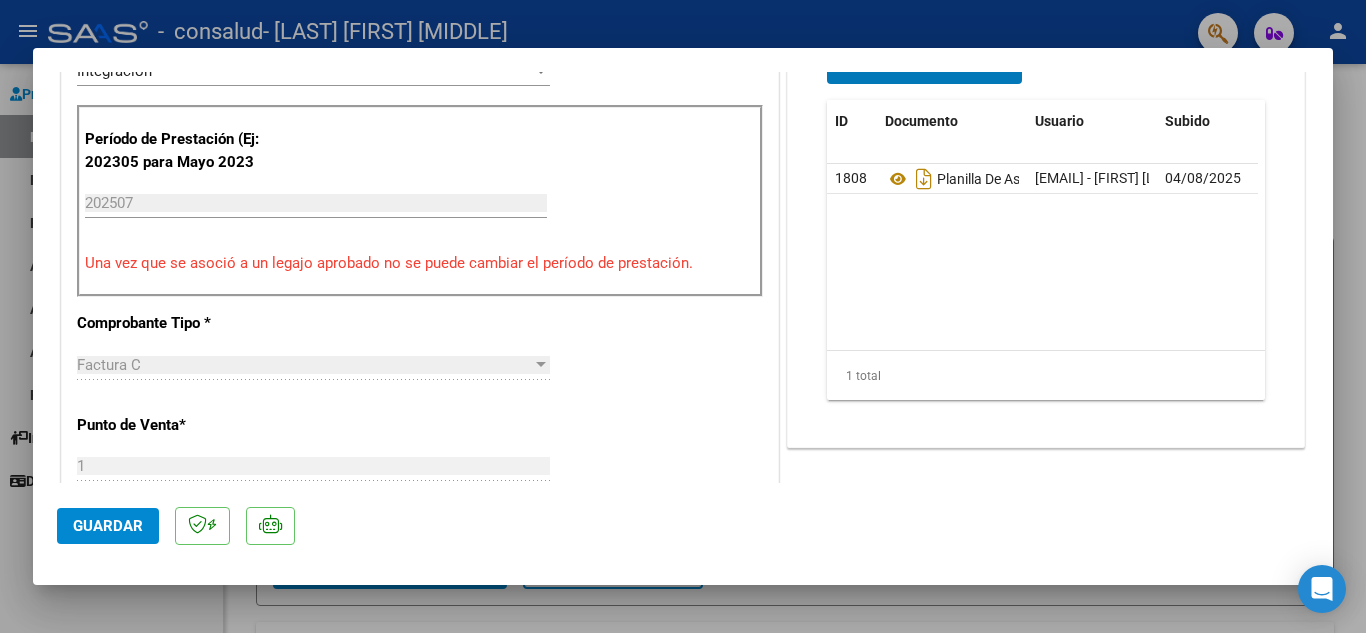 scroll, scrollTop: 564, scrollLeft: 0, axis: vertical 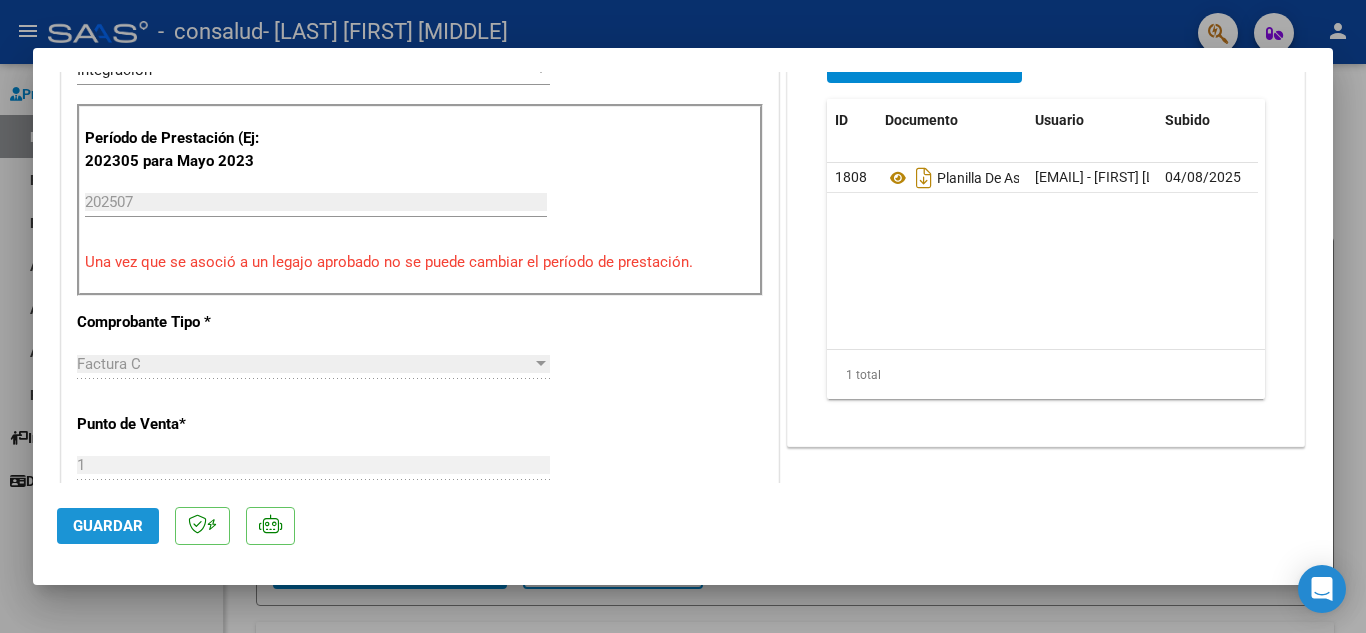 click on "Guardar" 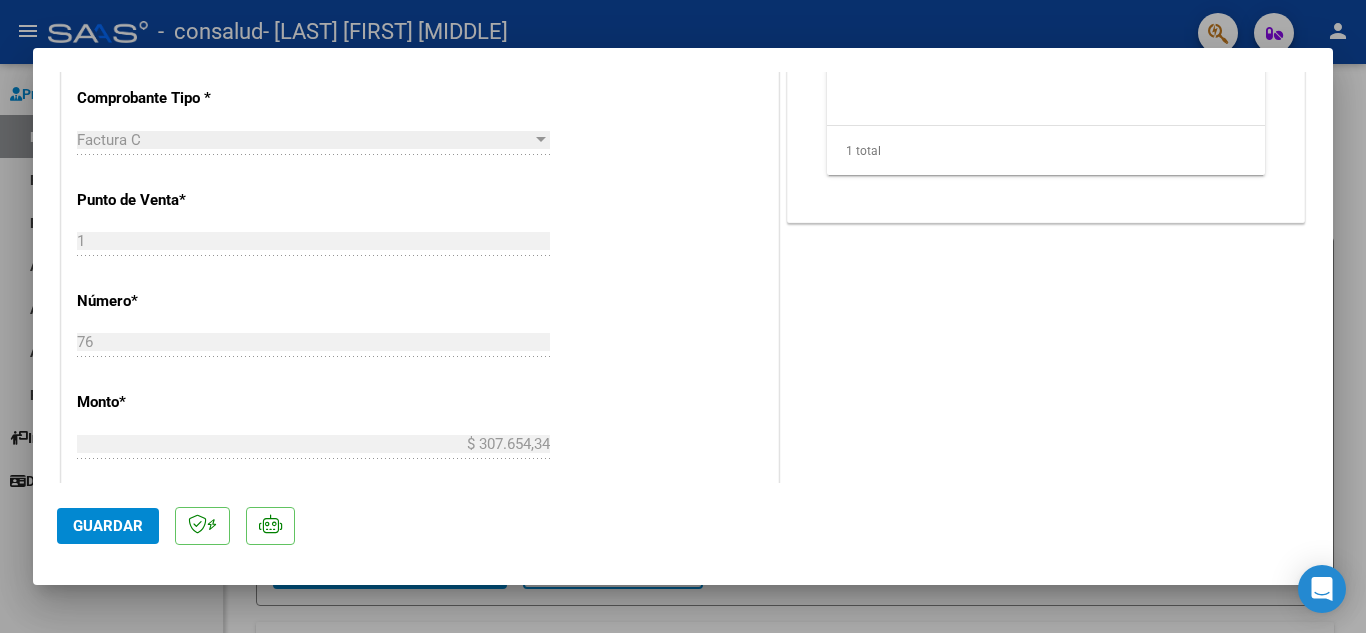 scroll, scrollTop: 807, scrollLeft: 0, axis: vertical 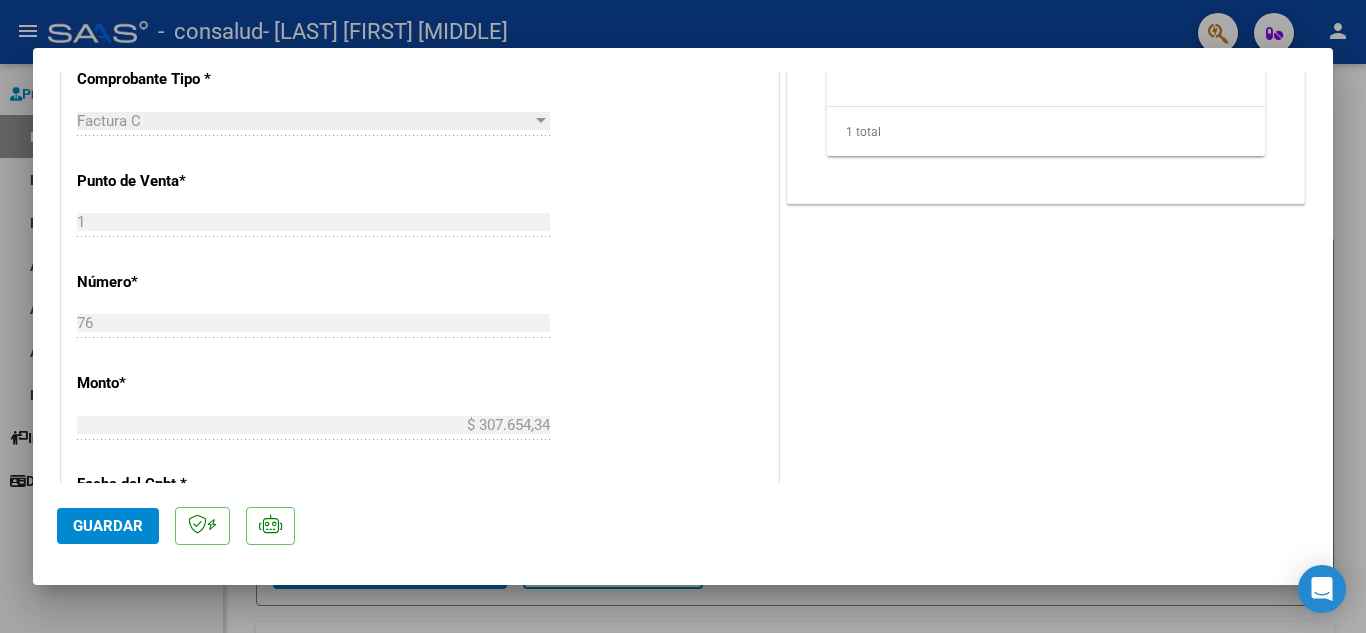 click at bounding box center (683, 316) 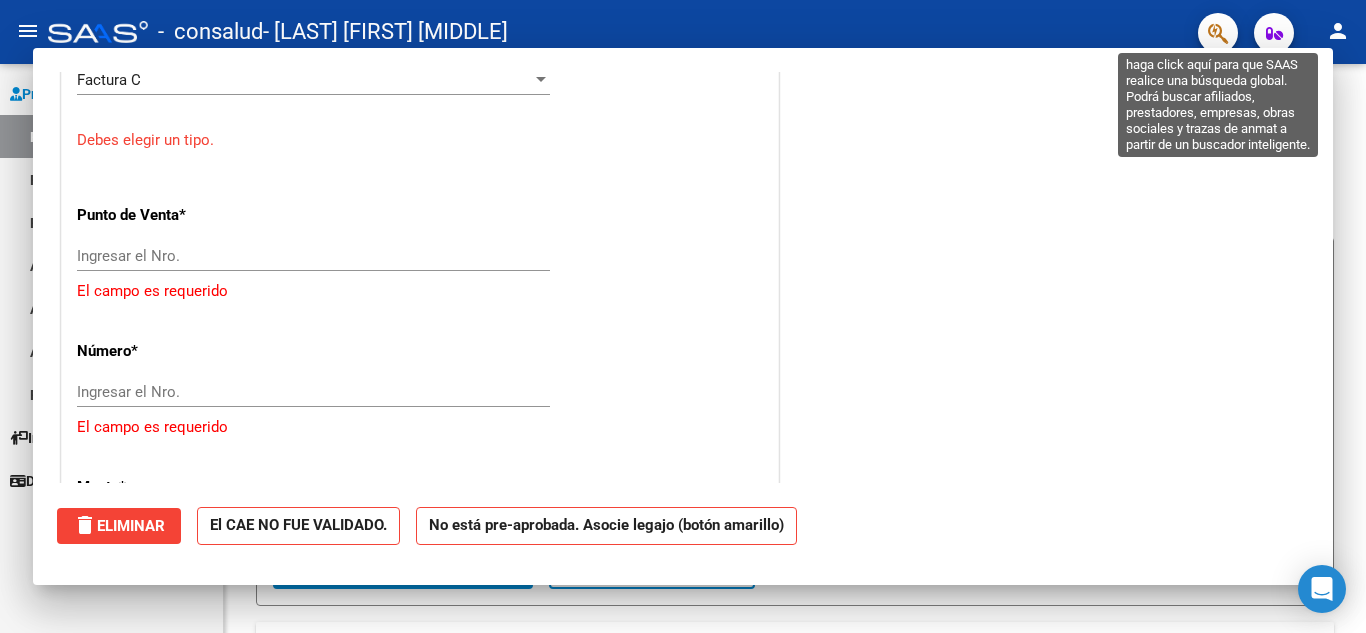 scroll, scrollTop: 0, scrollLeft: 0, axis: both 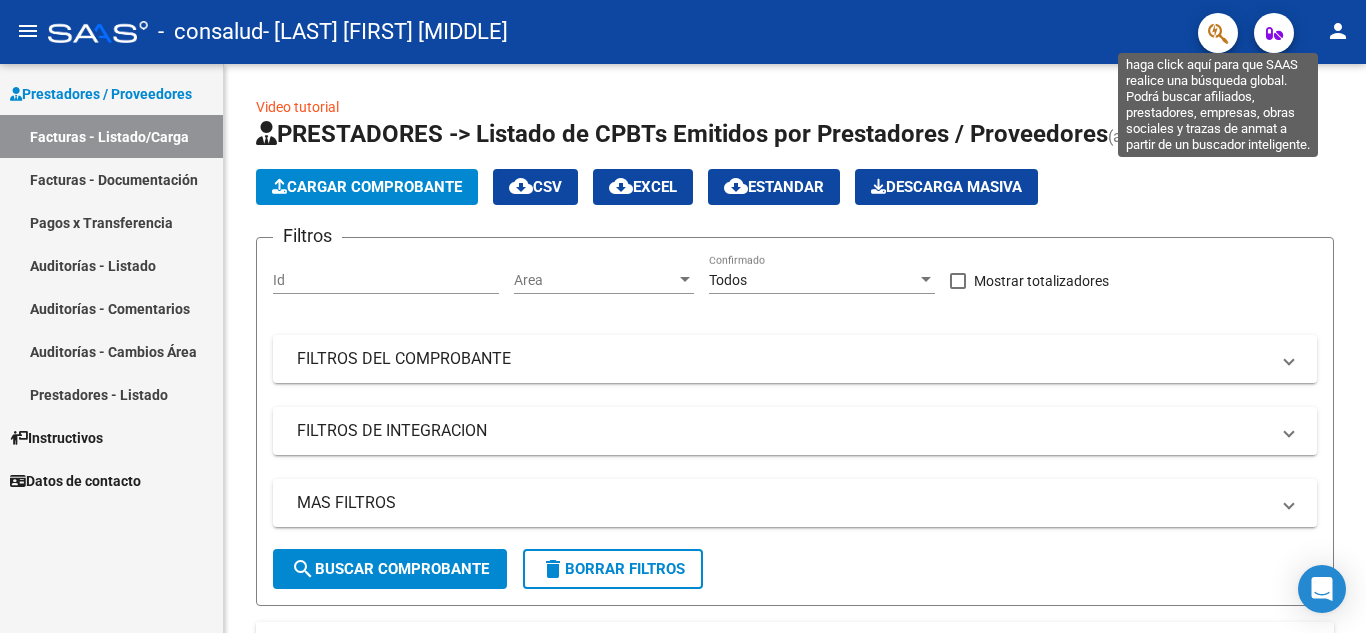 click 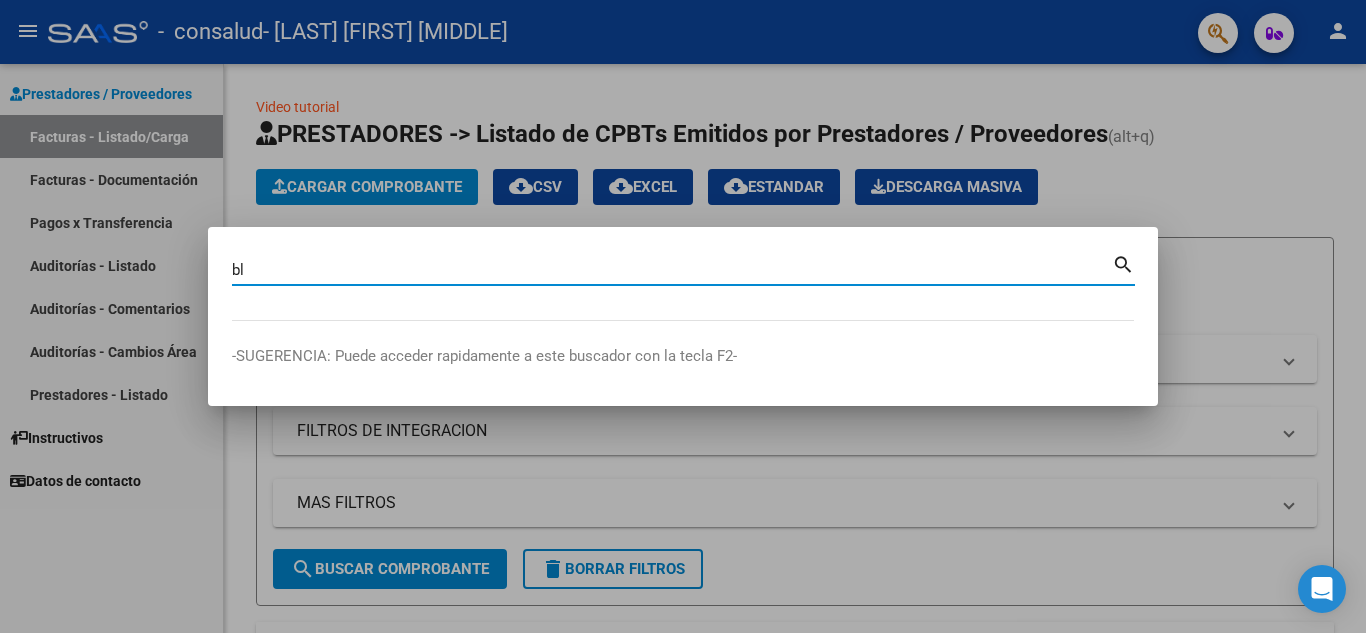 type on "b" 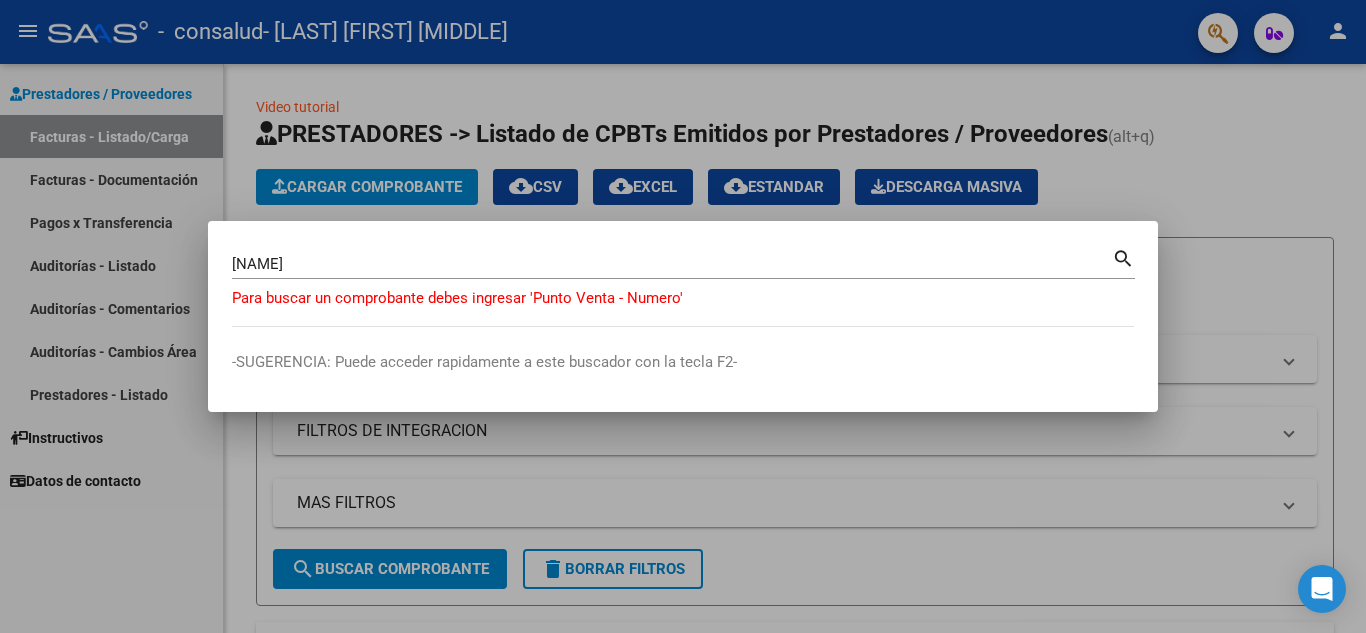 click on "search" at bounding box center [1123, 257] 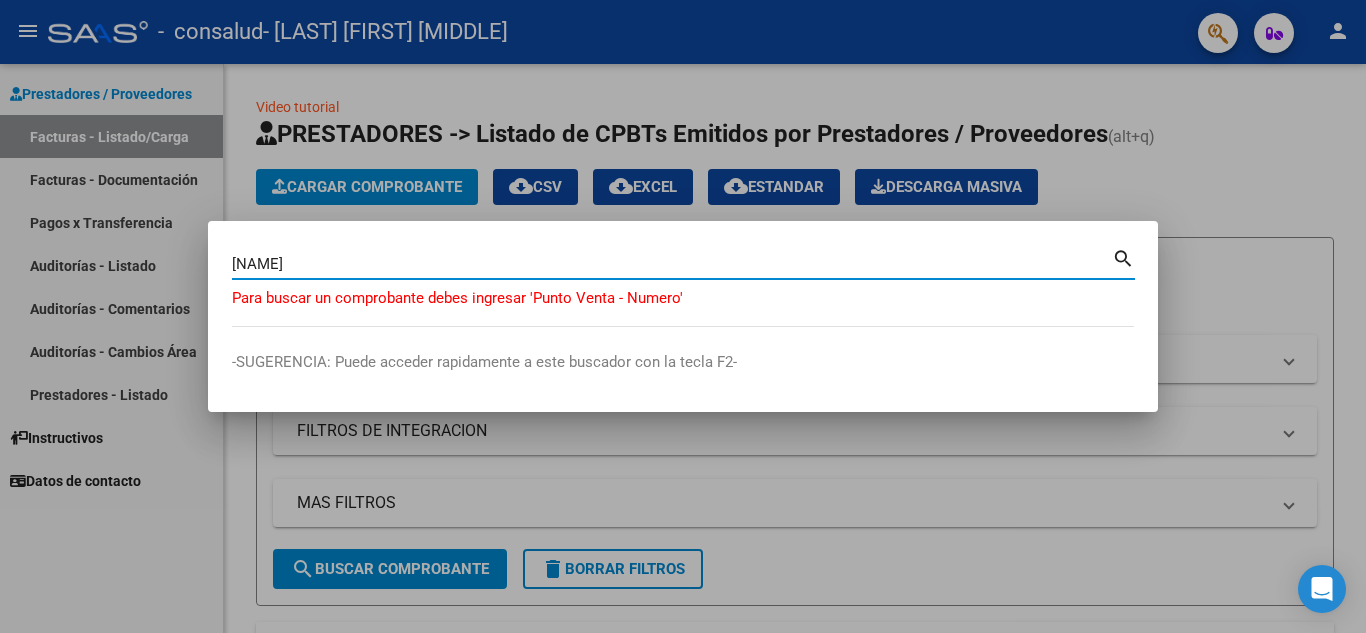 click on "[NAME]" at bounding box center (672, 264) 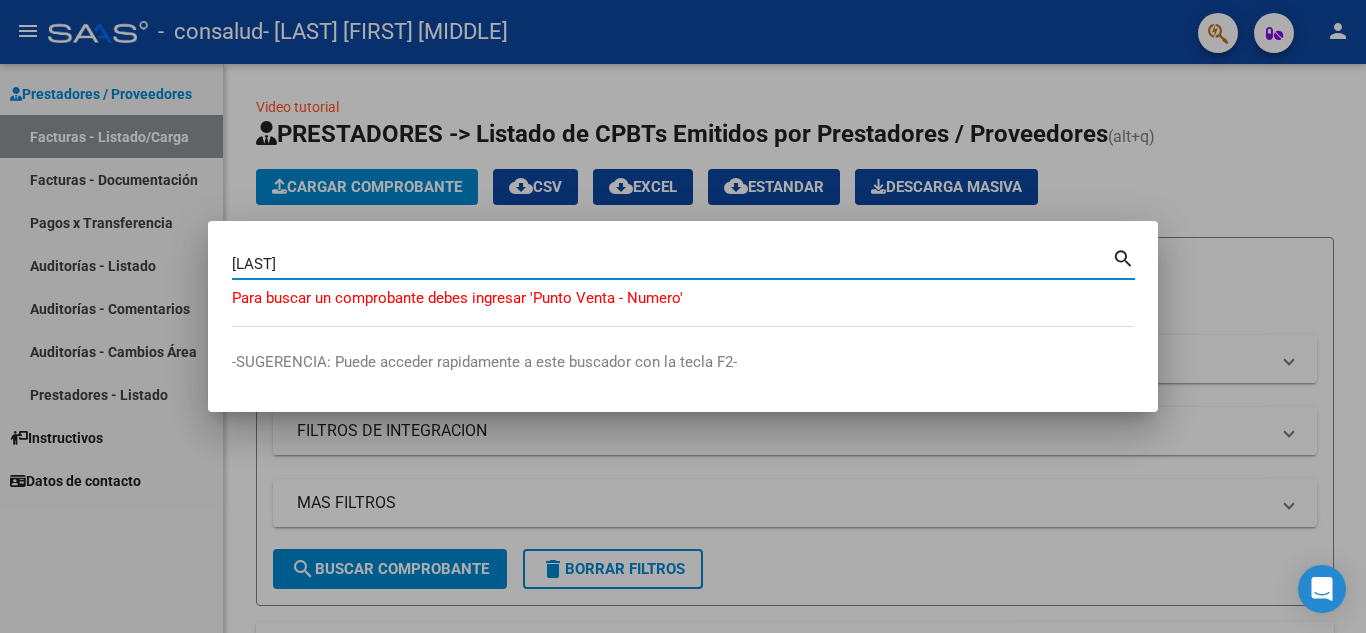 type on "[LAST]" 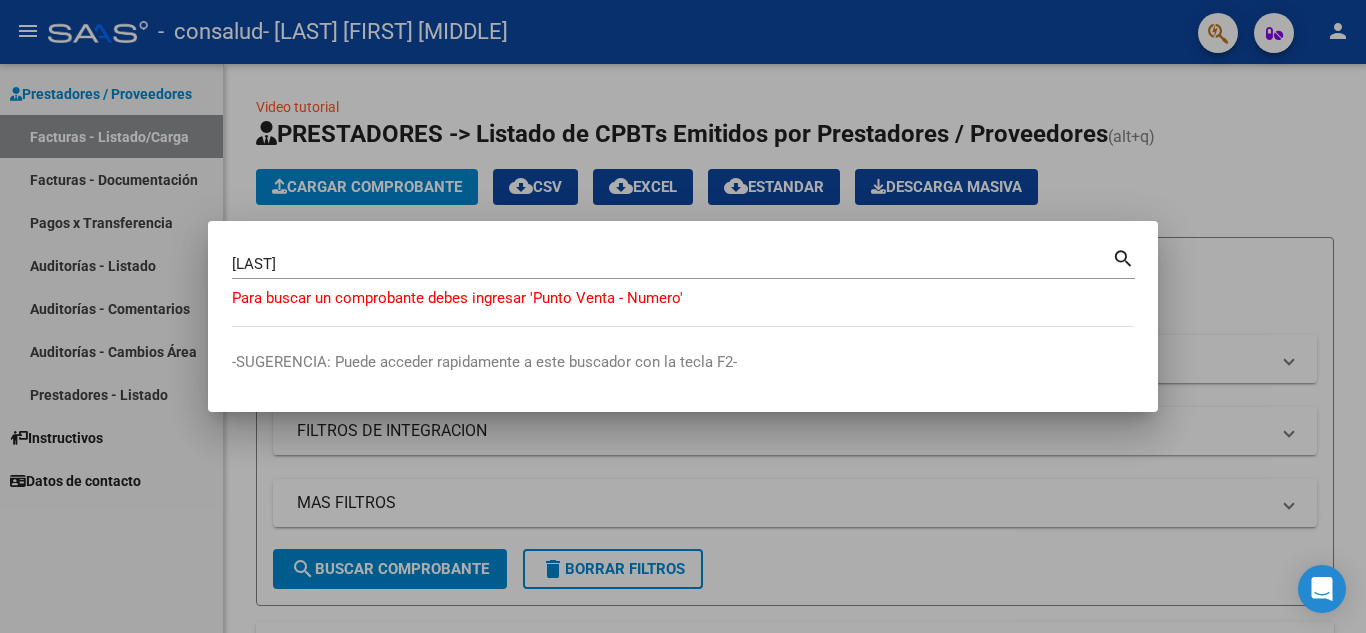 click on "search" at bounding box center (1123, 257) 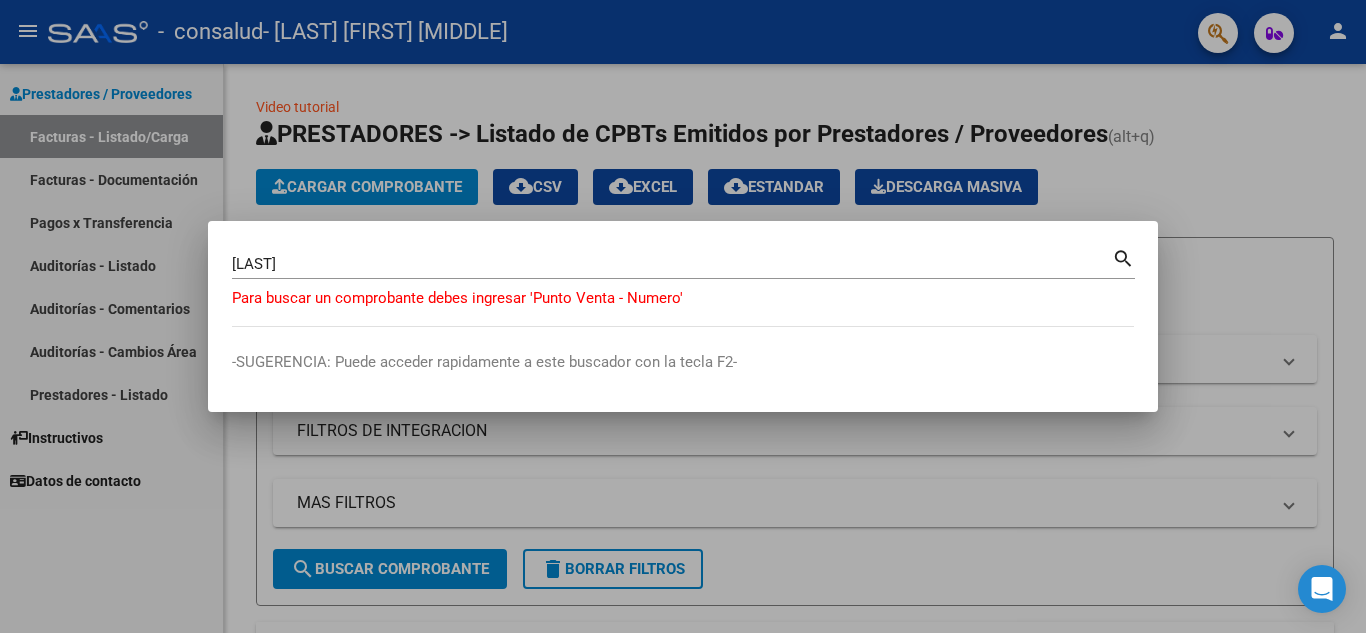 click at bounding box center [683, 316] 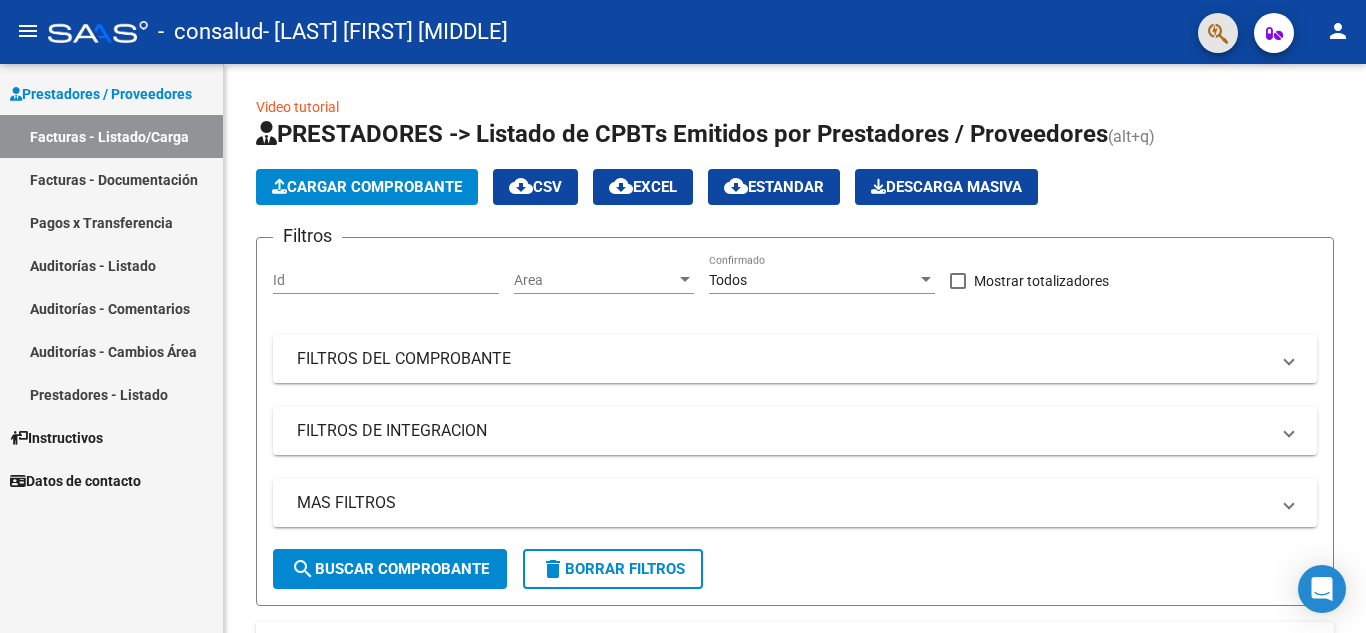 click 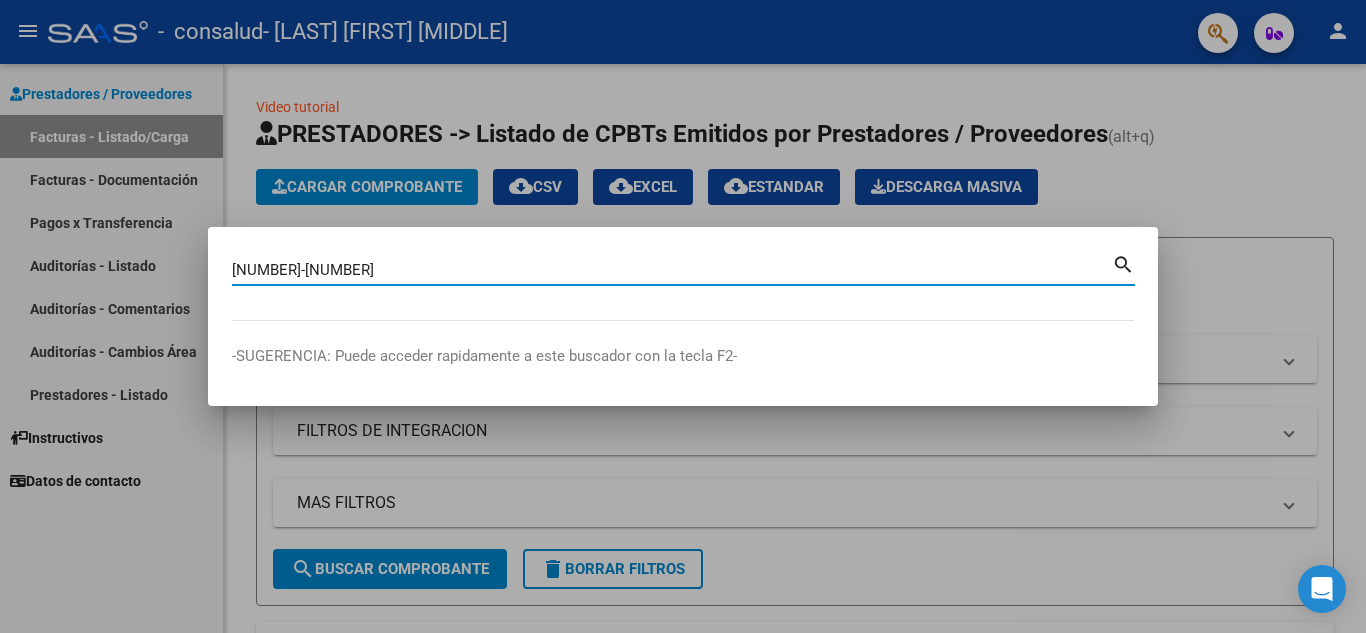 type on "[NUMBER]-[NUMBER]" 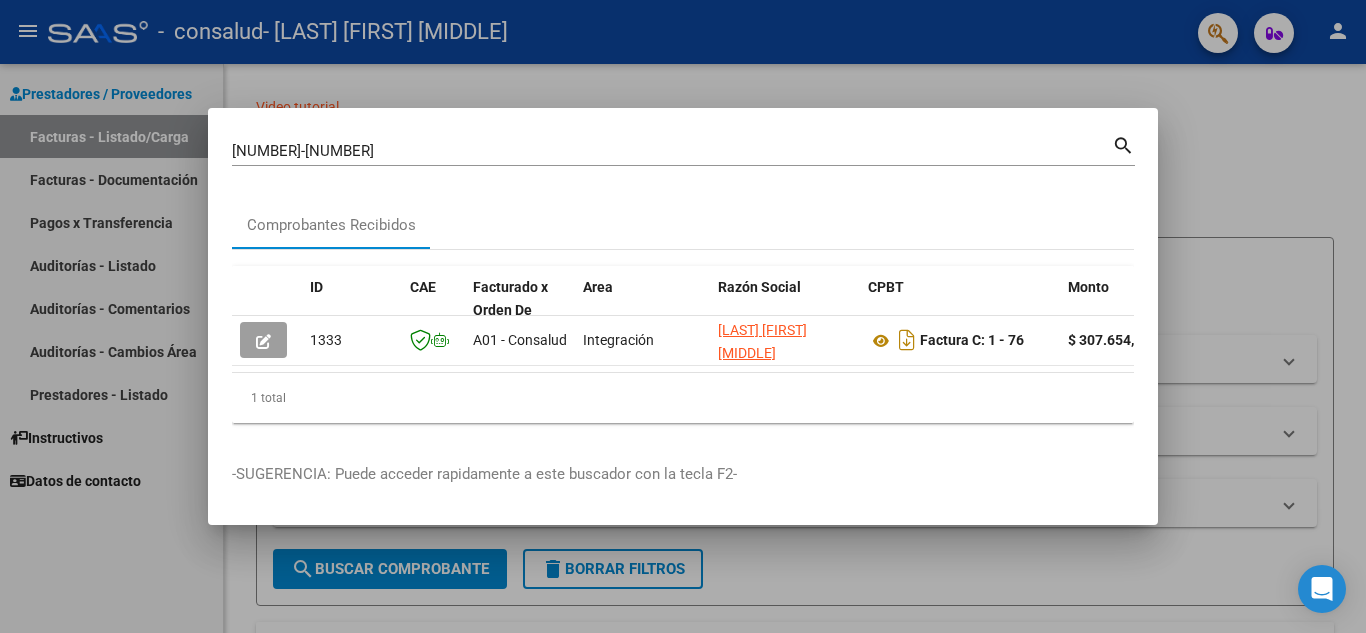 click at bounding box center [683, 316] 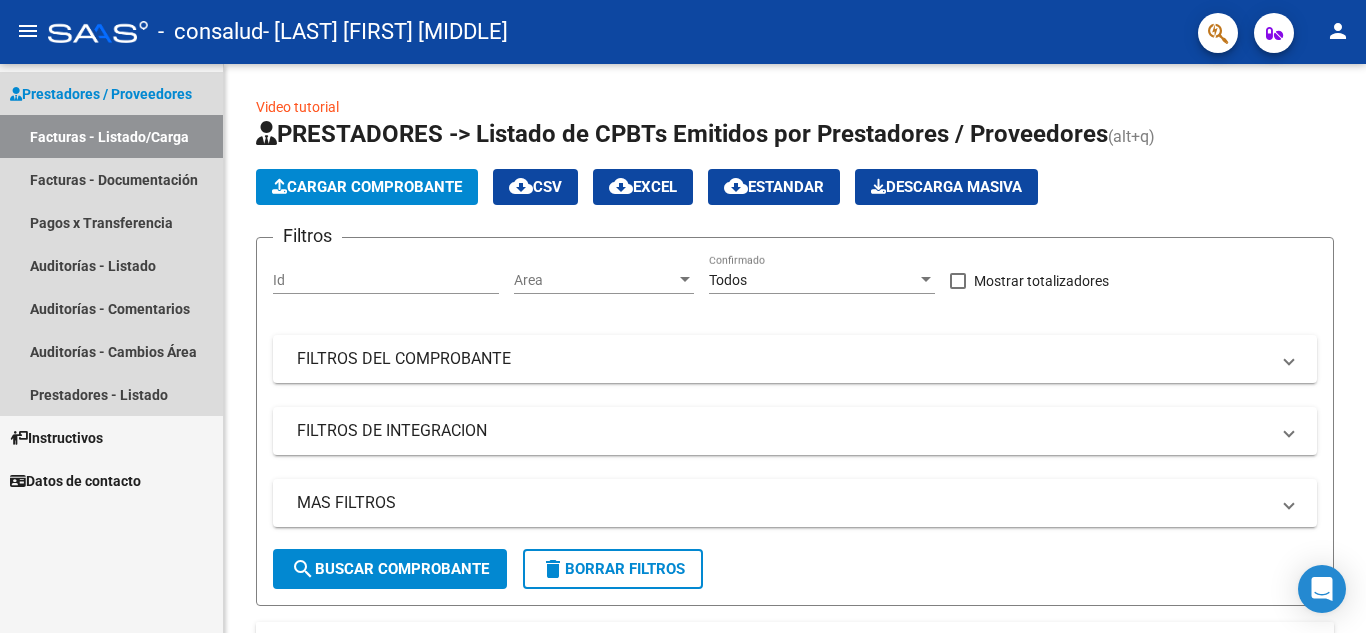 click on "Prestadores / Proveedores" at bounding box center (111, 93) 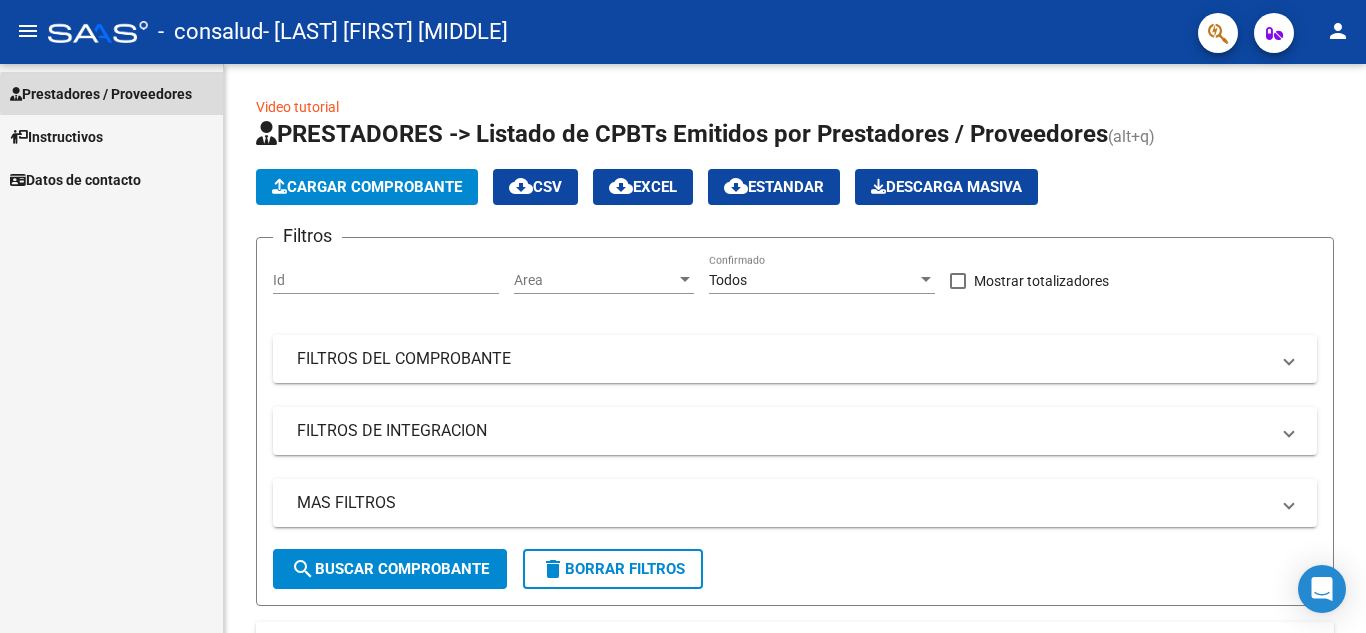 click on "Prestadores / Proveedores" at bounding box center (101, 94) 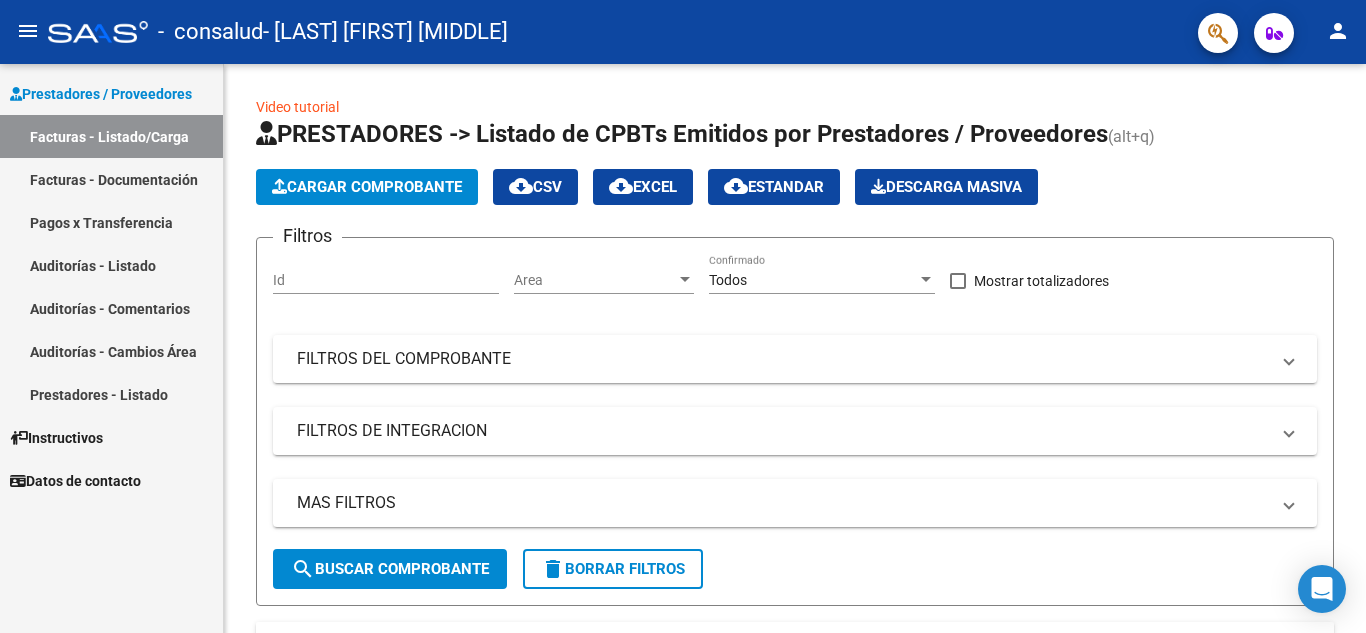 click on "Facturas - Listado/Carga" at bounding box center (111, 136) 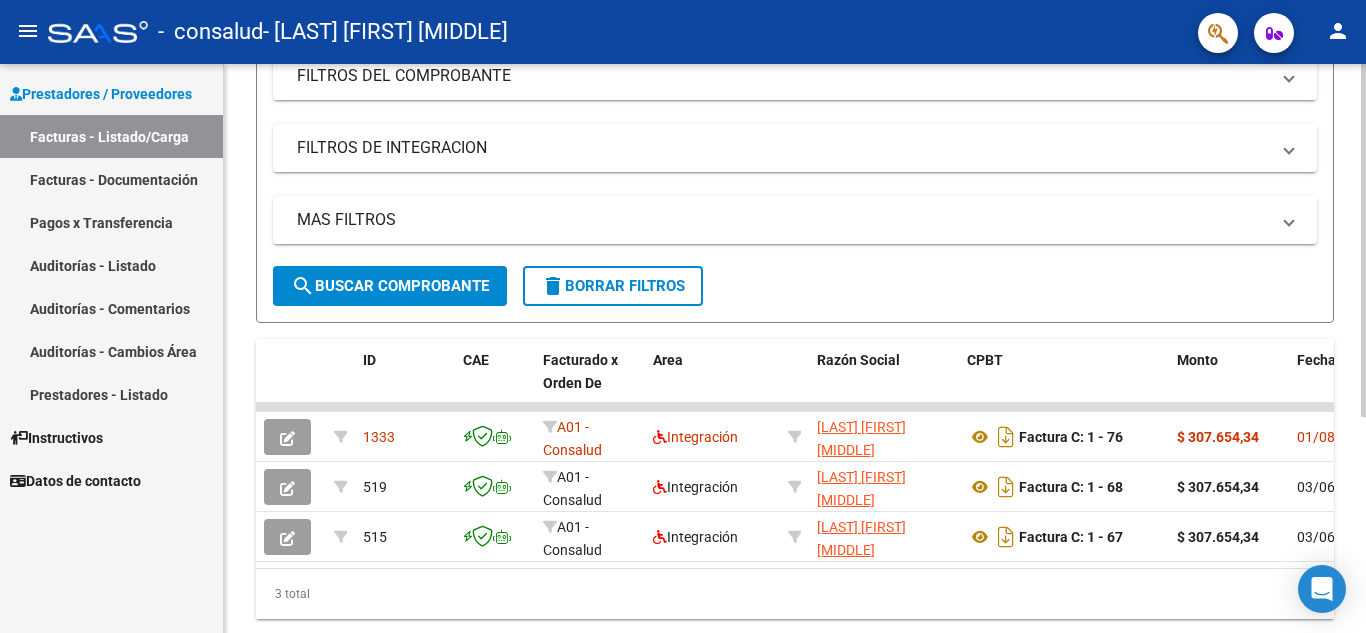 scroll, scrollTop: 349, scrollLeft: 0, axis: vertical 